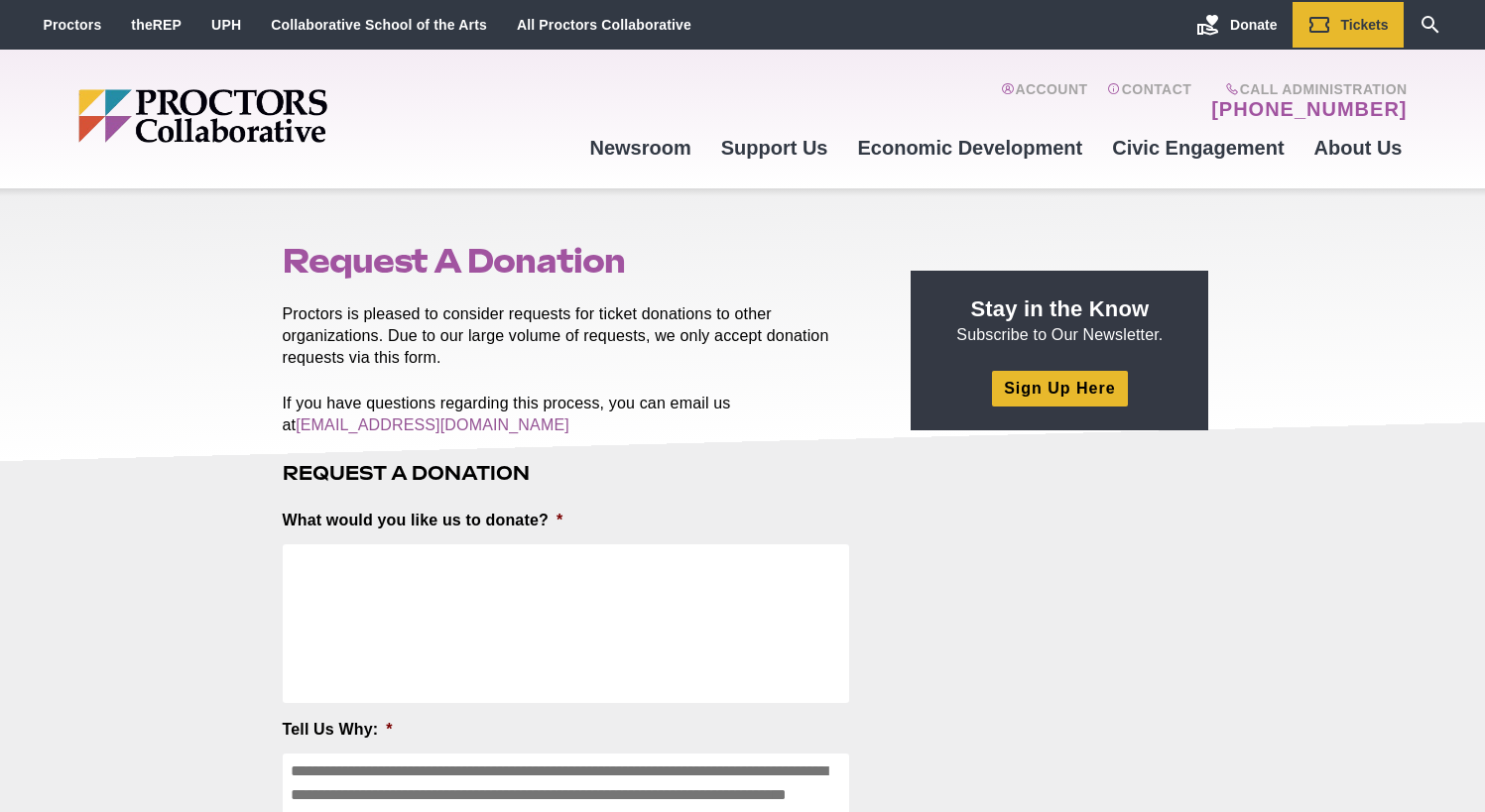 scroll, scrollTop: 0, scrollLeft: 0, axis: both 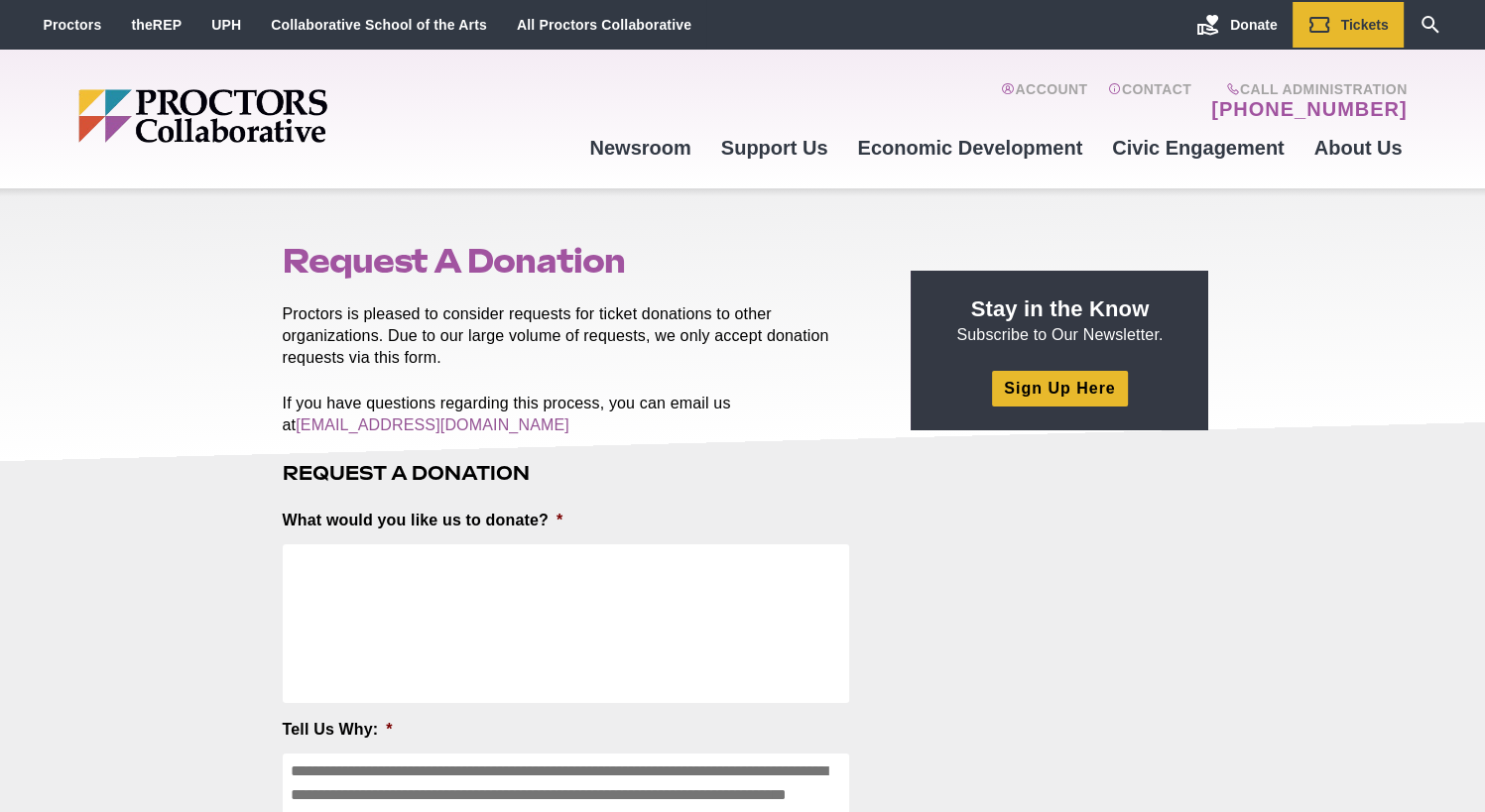 click on "Proctors is pleased to consider requests for ticket donations to other organizations. Due to our large volume of requests, we only accept donation requests via this form." at bounding box center (574, 336) 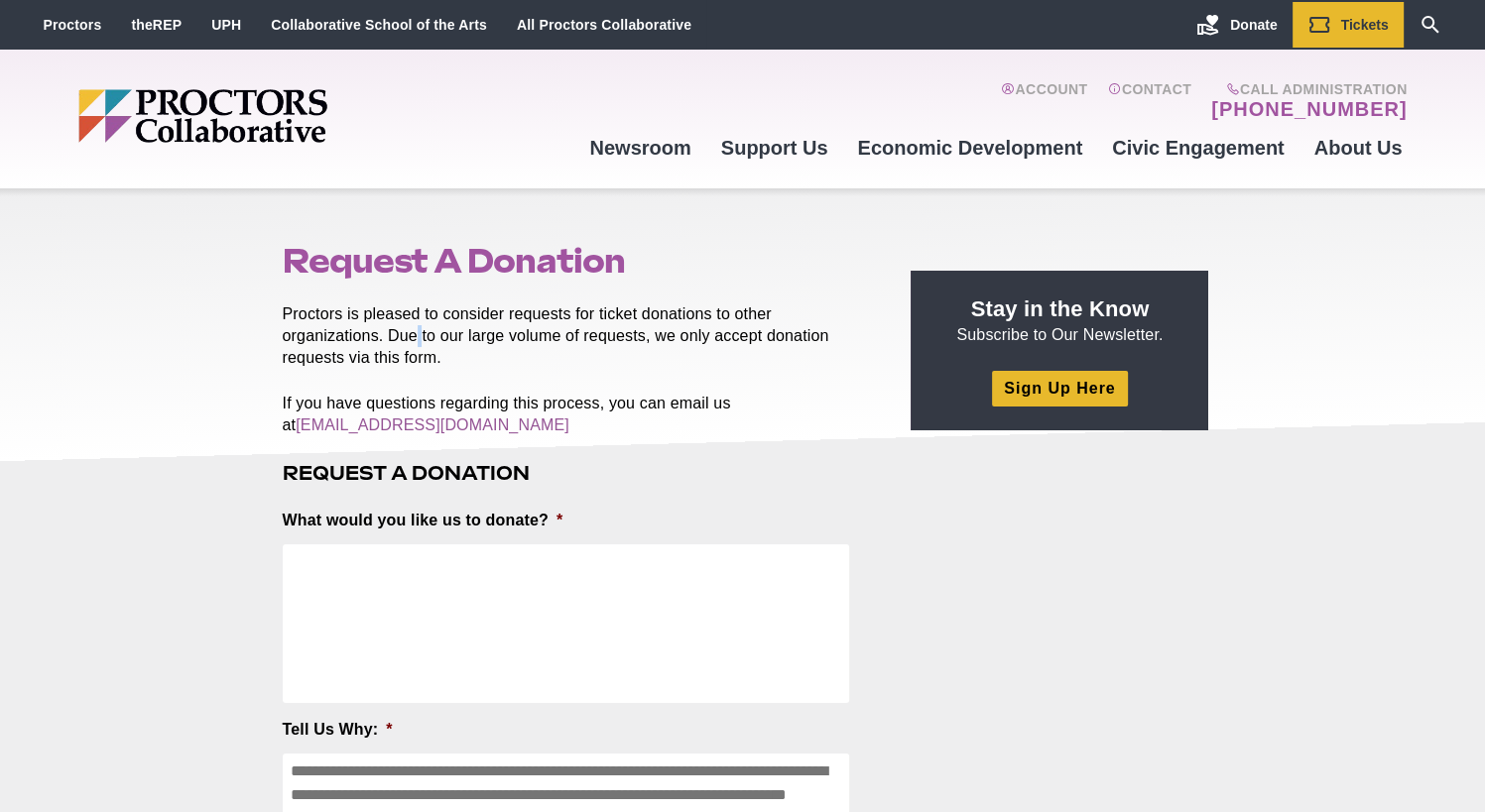 click on "Proctors is pleased to consider requests for ticket donations to other organizations. Due to our large volume of requests, we only accept donation requests via this form." at bounding box center [574, 336] 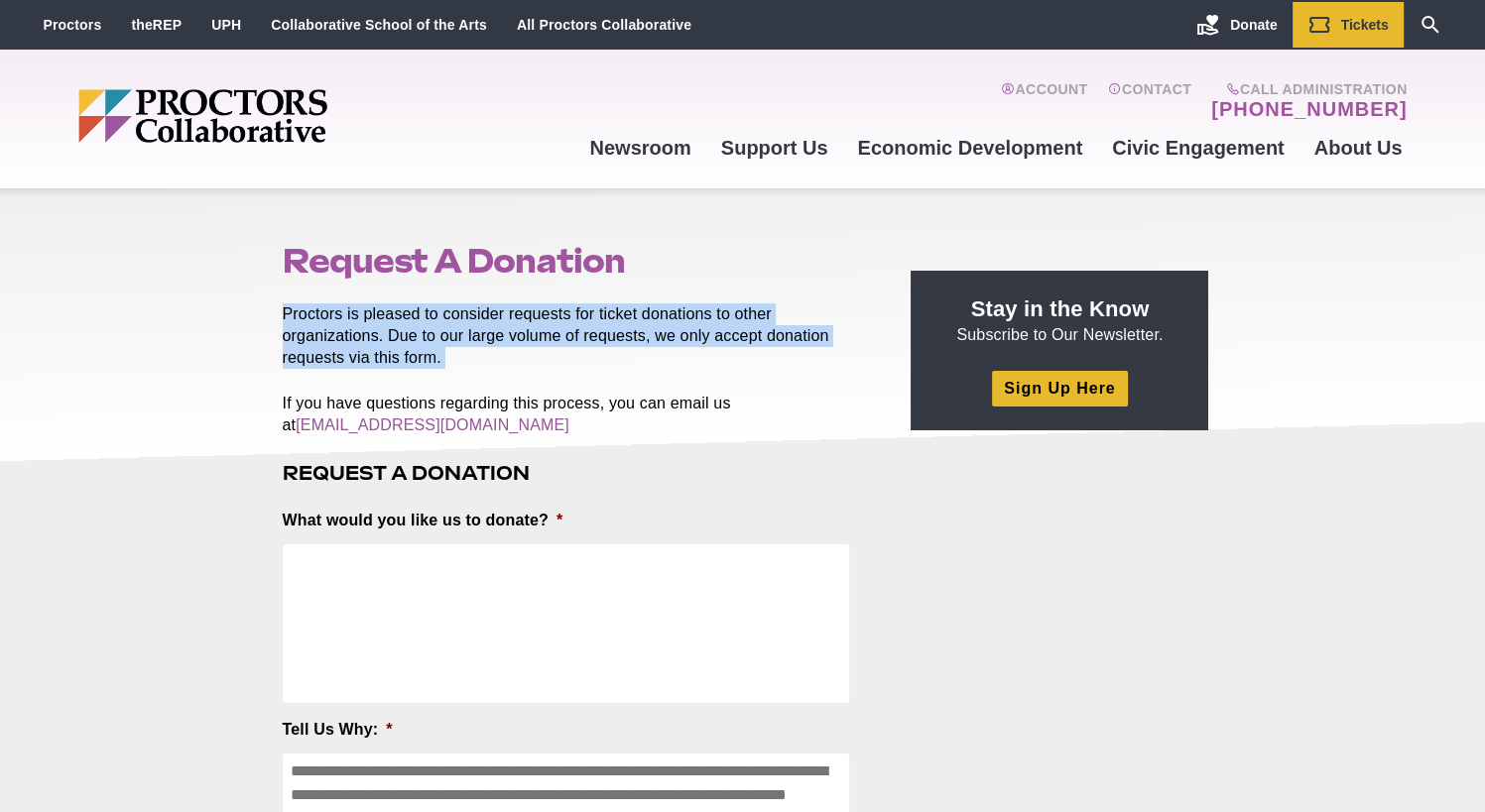 click on "Proctors is pleased to consider requests for ticket donations to other organizations. Due to our large volume of requests, we only accept donation requests via this form." at bounding box center (574, 336) 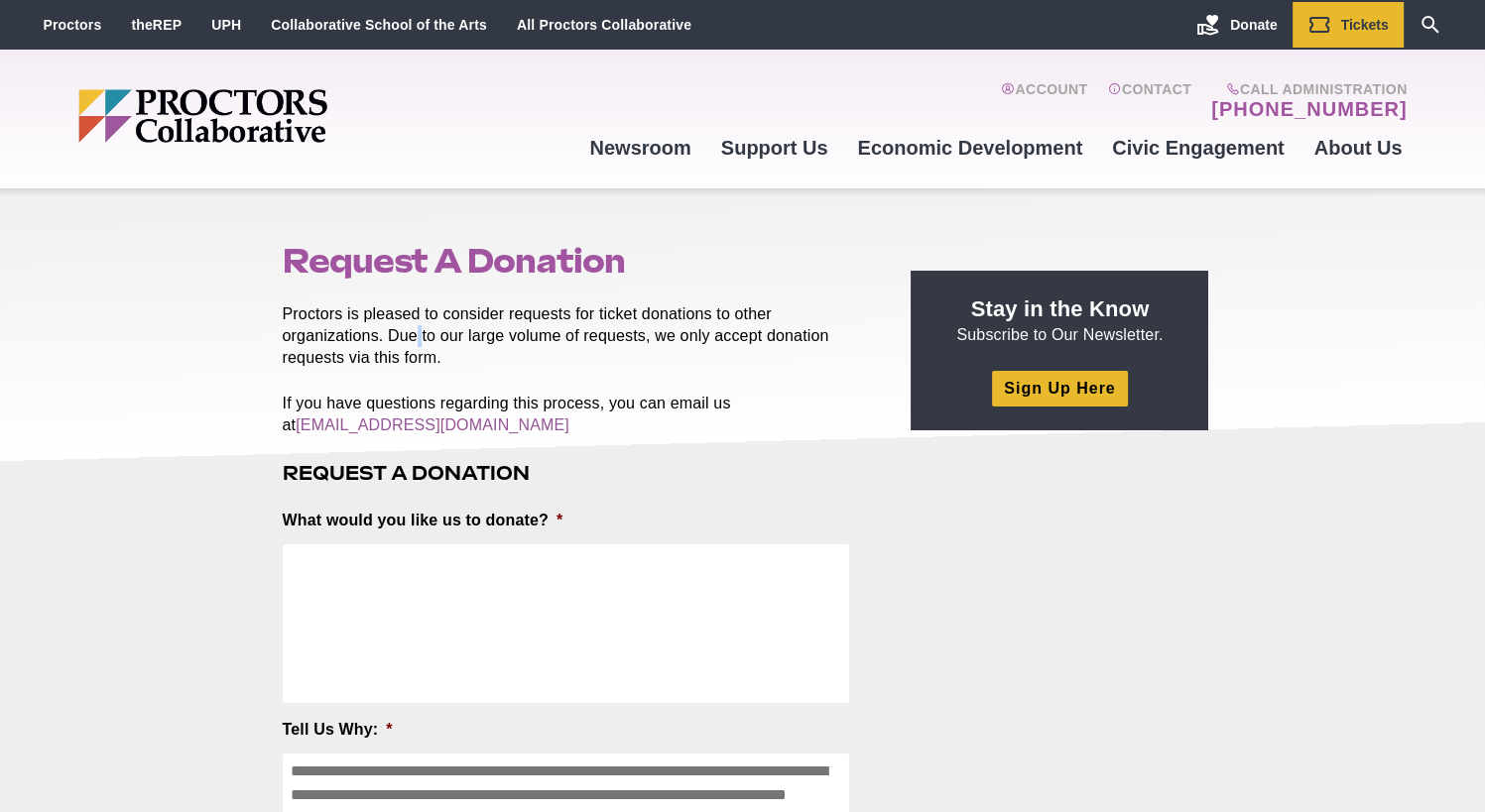 click on "Proctors is pleased to consider requests for ticket donations to other organizations. Due to our large volume of requests, we only accept donation requests via this form." at bounding box center [574, 336] 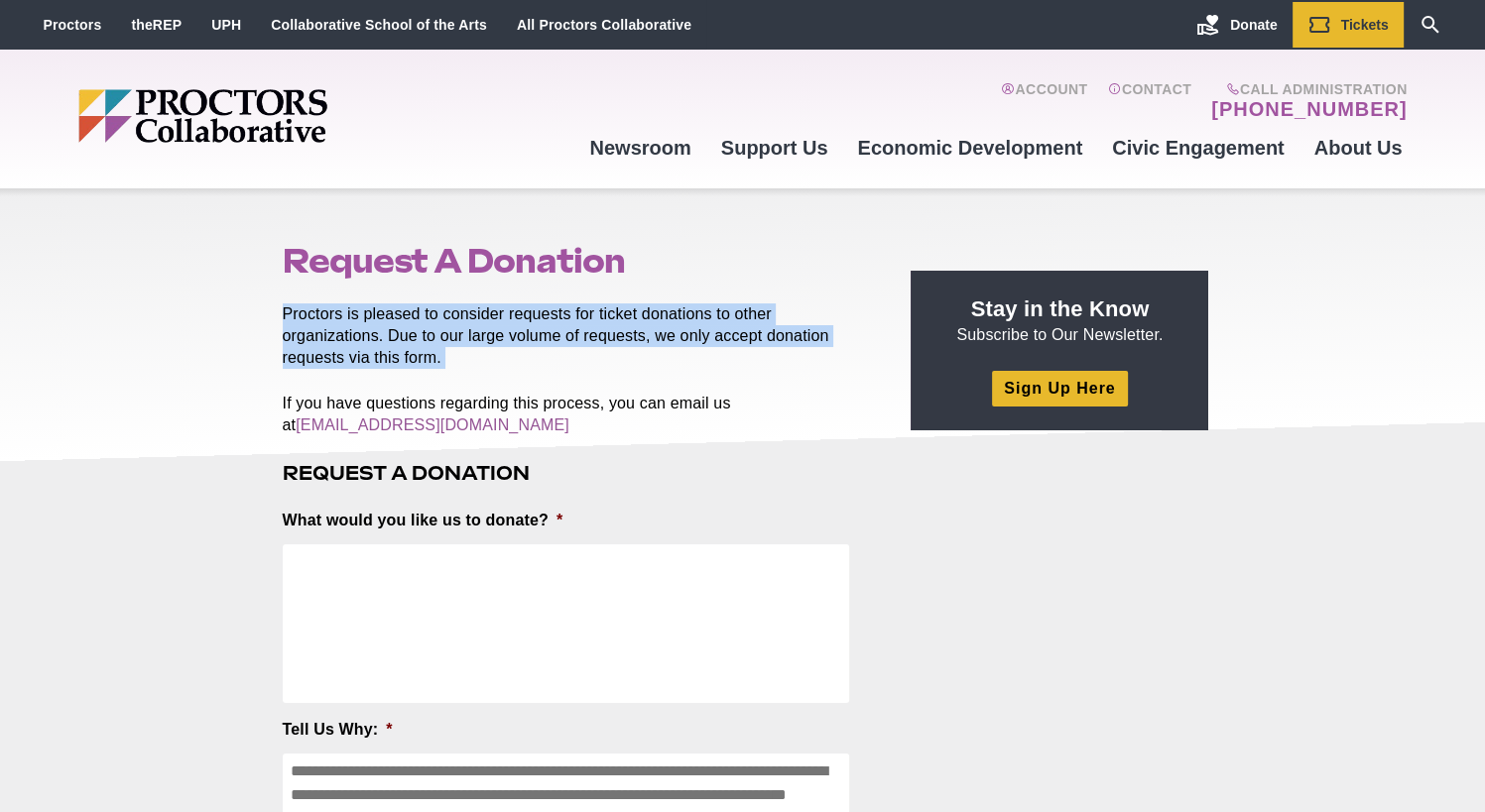 click on "Proctors is pleased to consider requests for ticket donations to other organizations. Due to our large volume of requests, we only accept donation requests via this form." at bounding box center (574, 336) 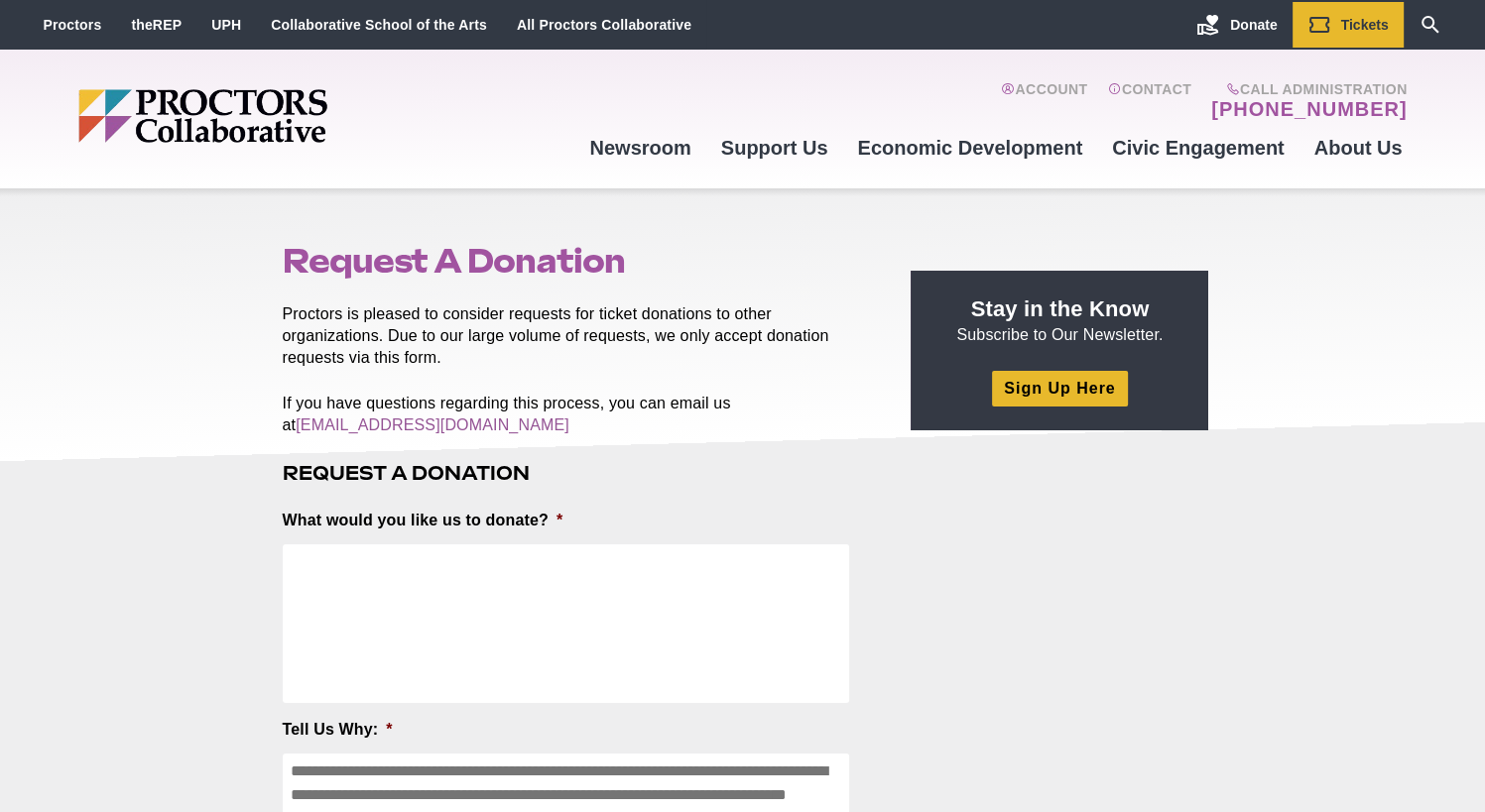 click on "What would you like us to donate? *" at bounding box center [566, 624] 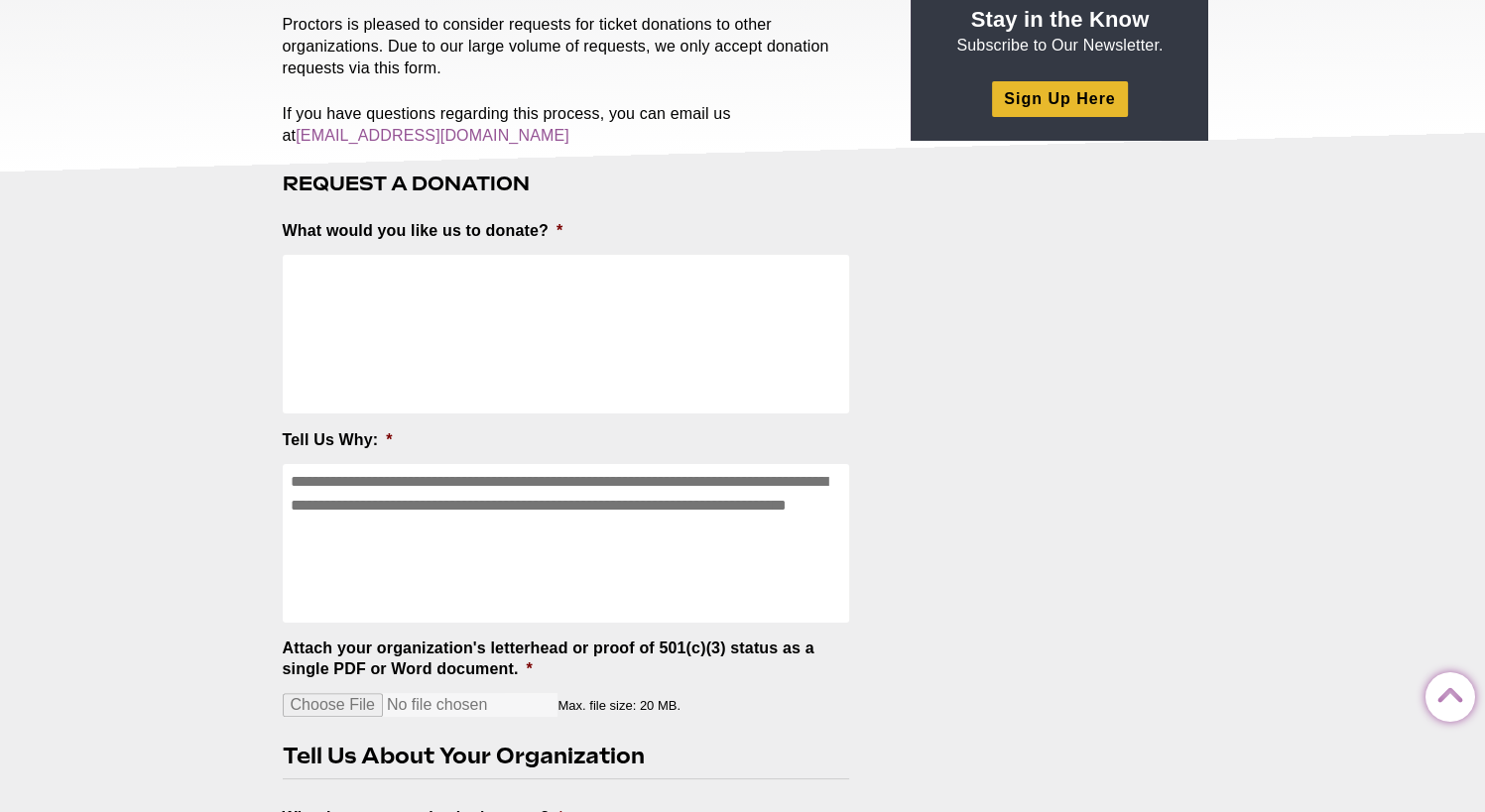 scroll, scrollTop: 286, scrollLeft: 0, axis: vertical 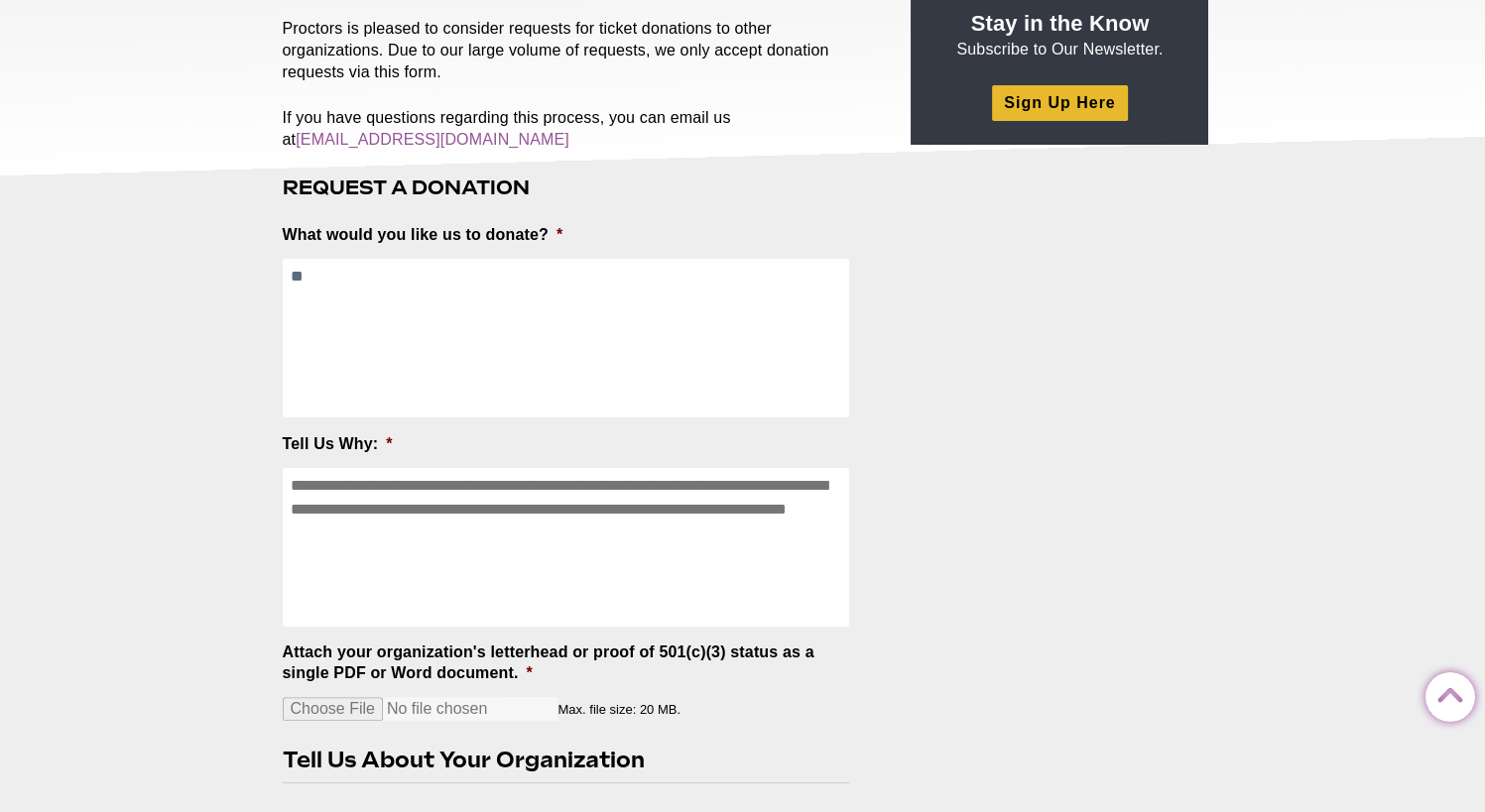 type on "*" 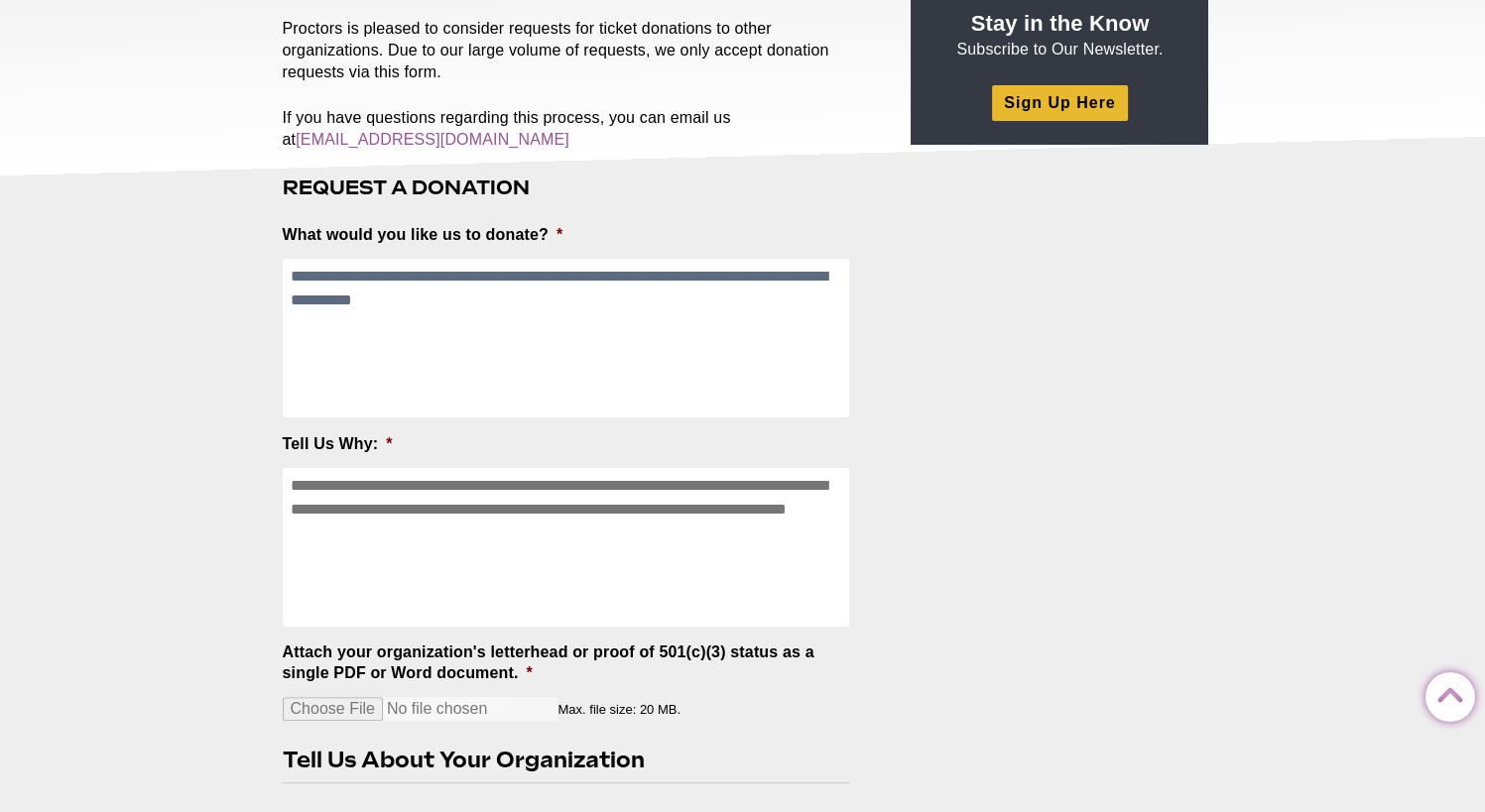 scroll, scrollTop: 0, scrollLeft: 0, axis: both 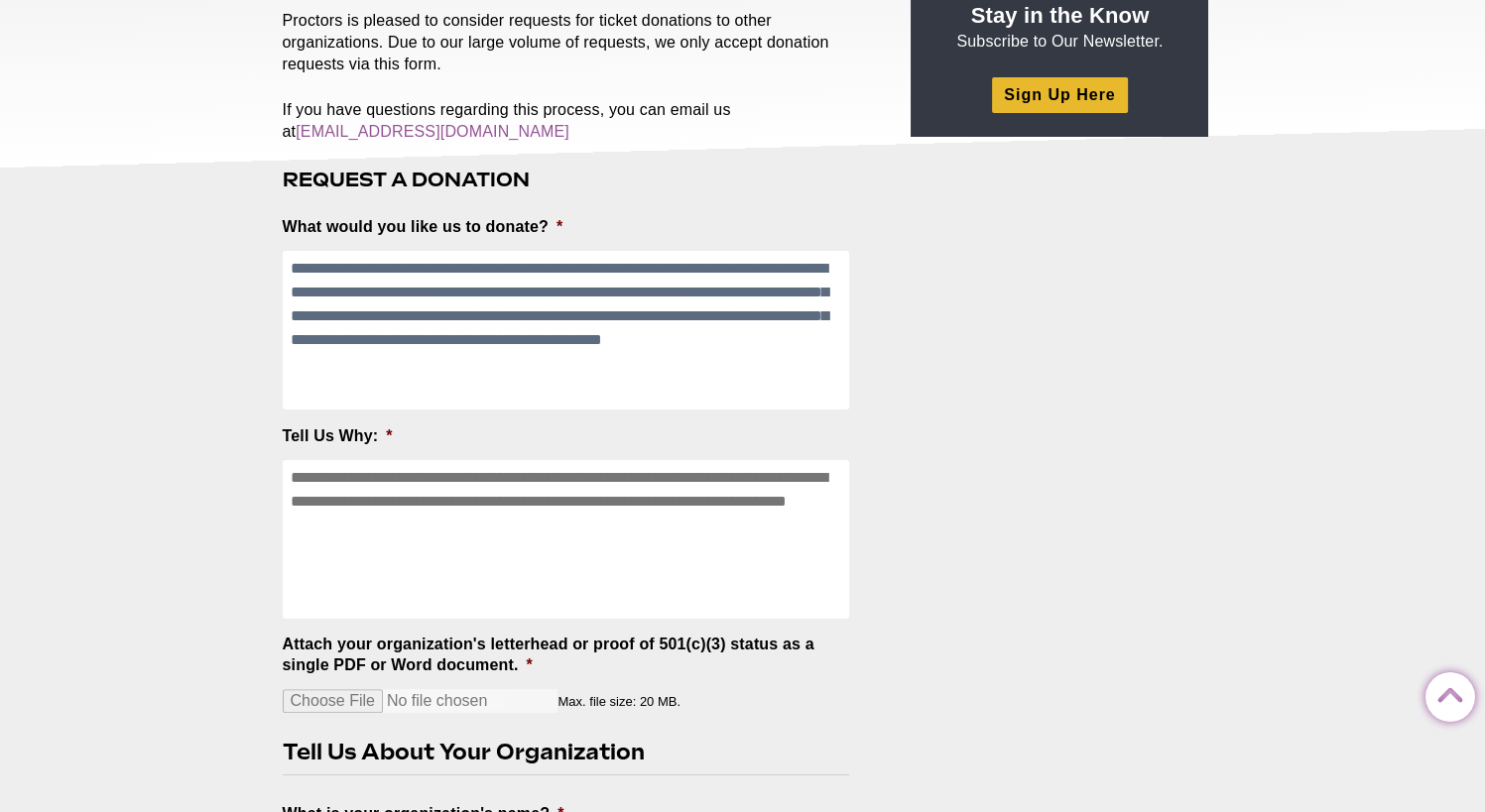 type on "**********" 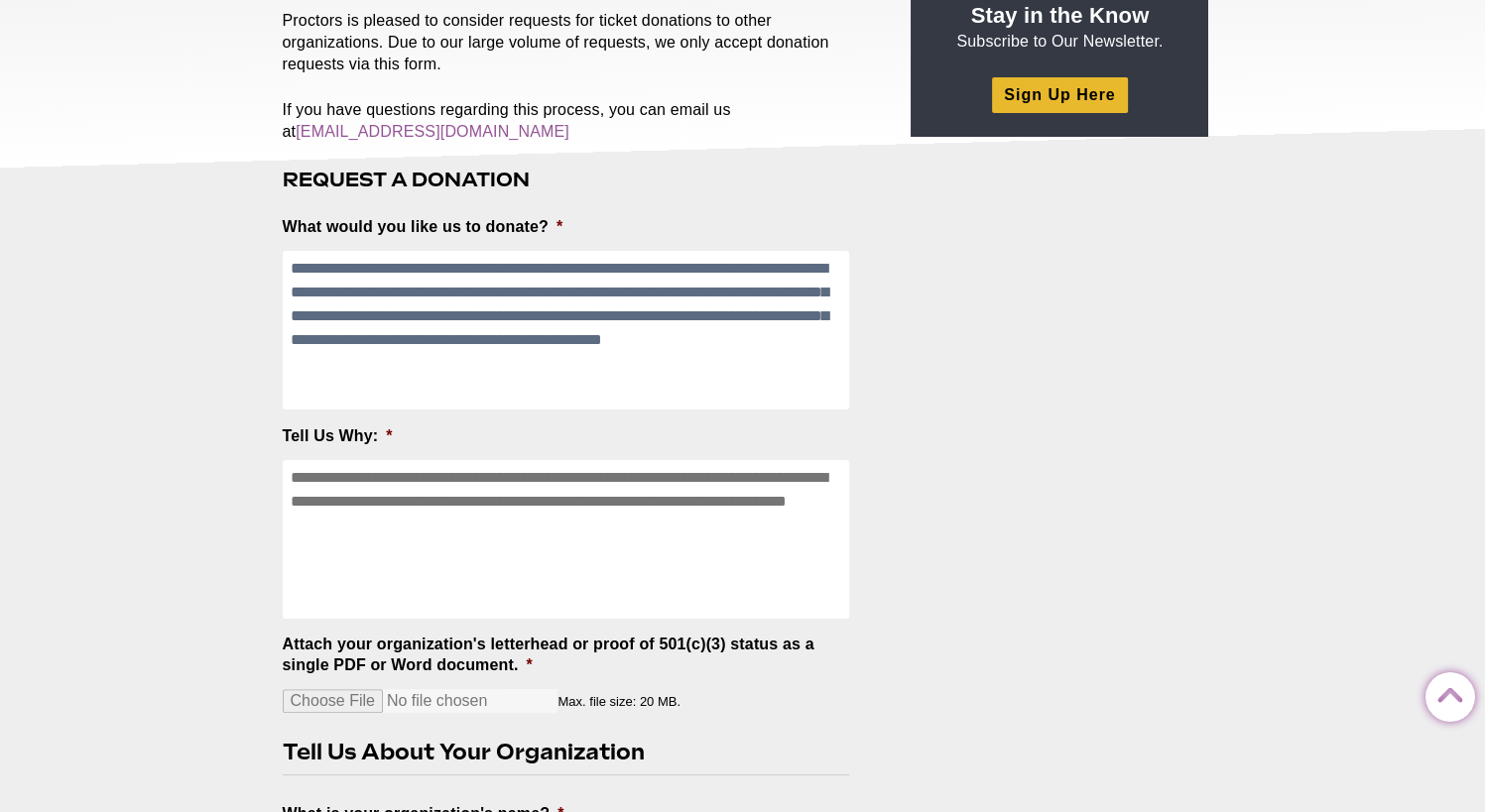 type on "**********" 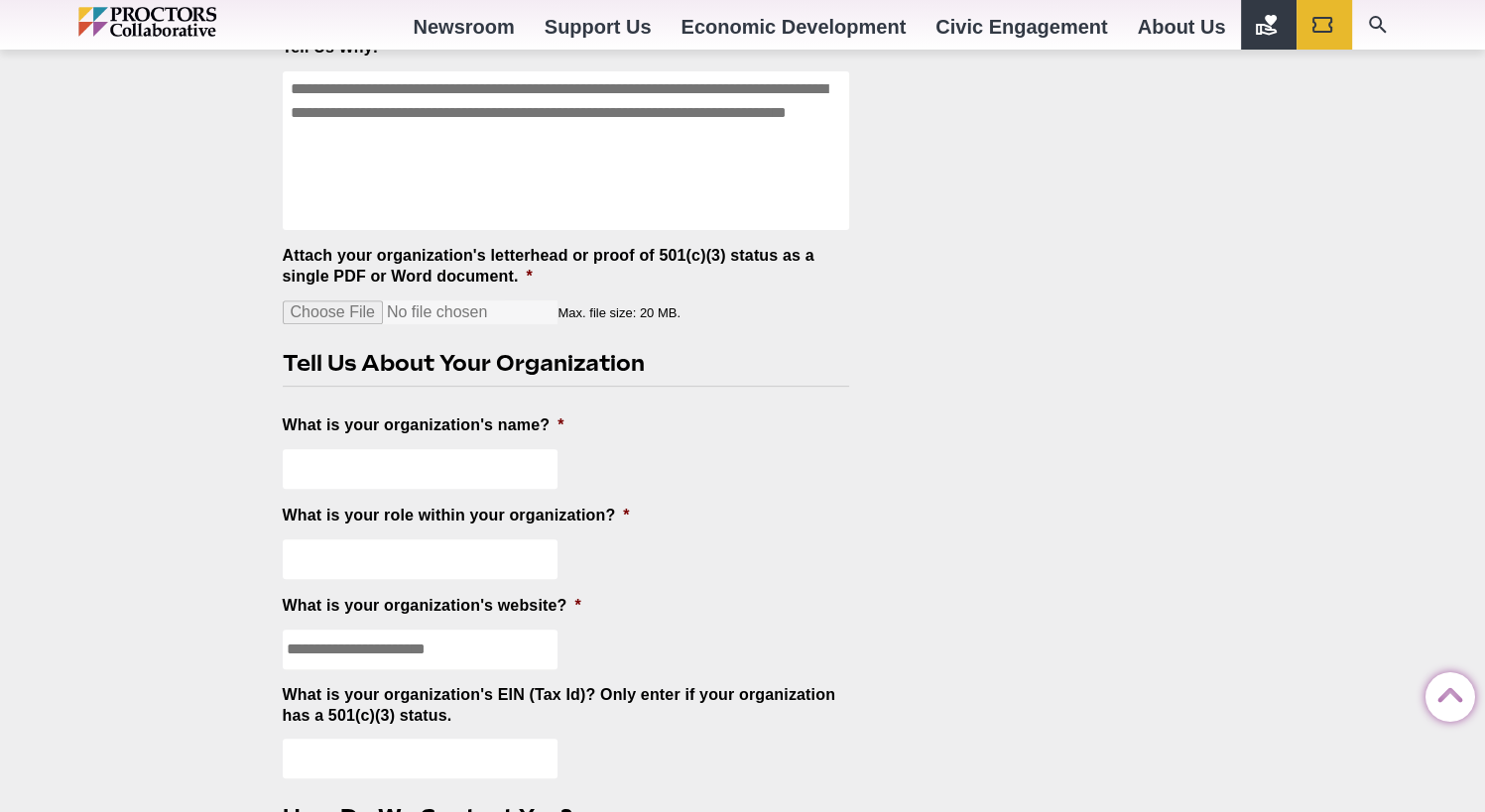 scroll, scrollTop: 718, scrollLeft: 0, axis: vertical 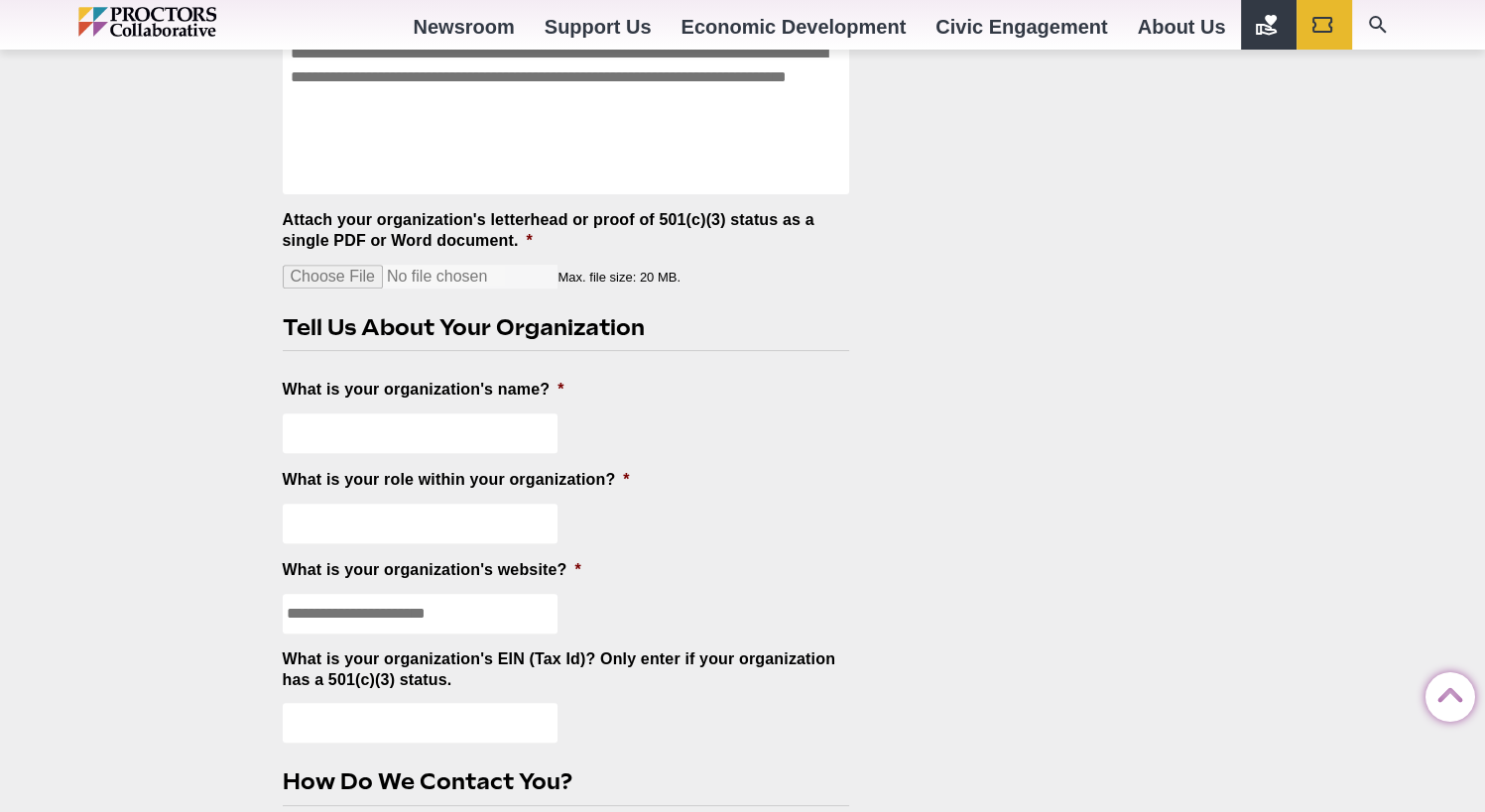 click on "What is your organization's name? *" at bounding box center [421, 433] 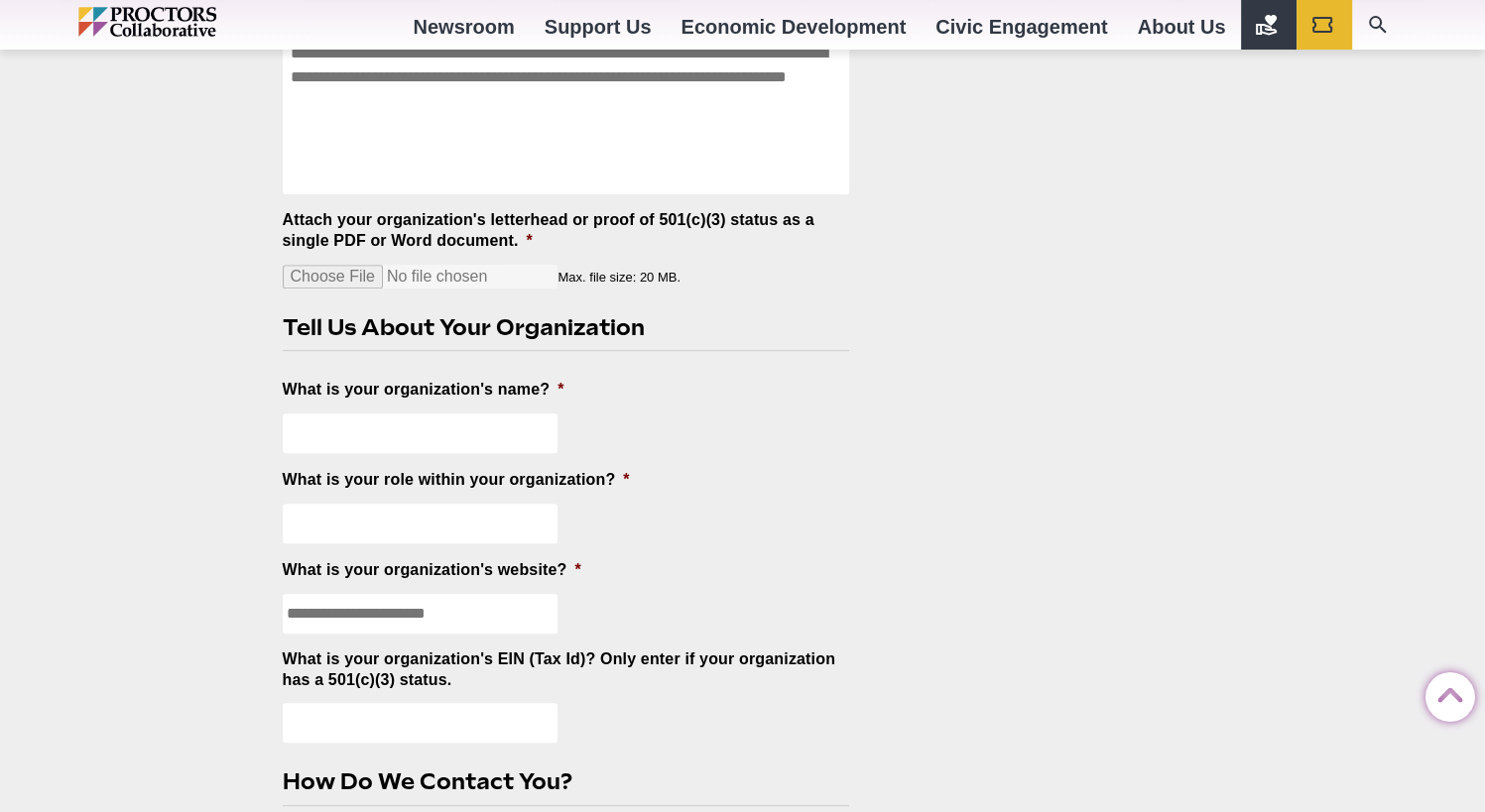 type on "**********" 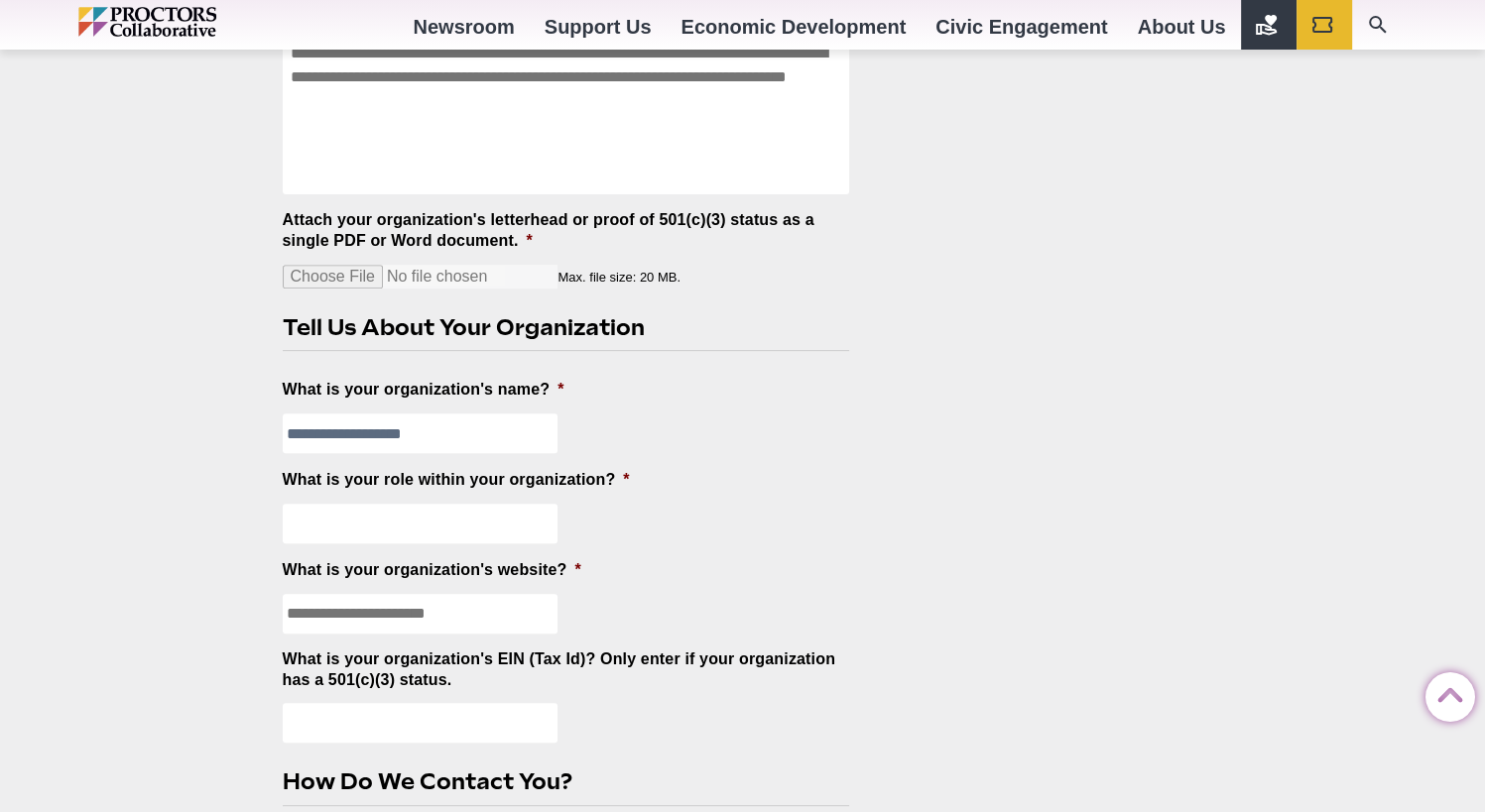 type on "**********" 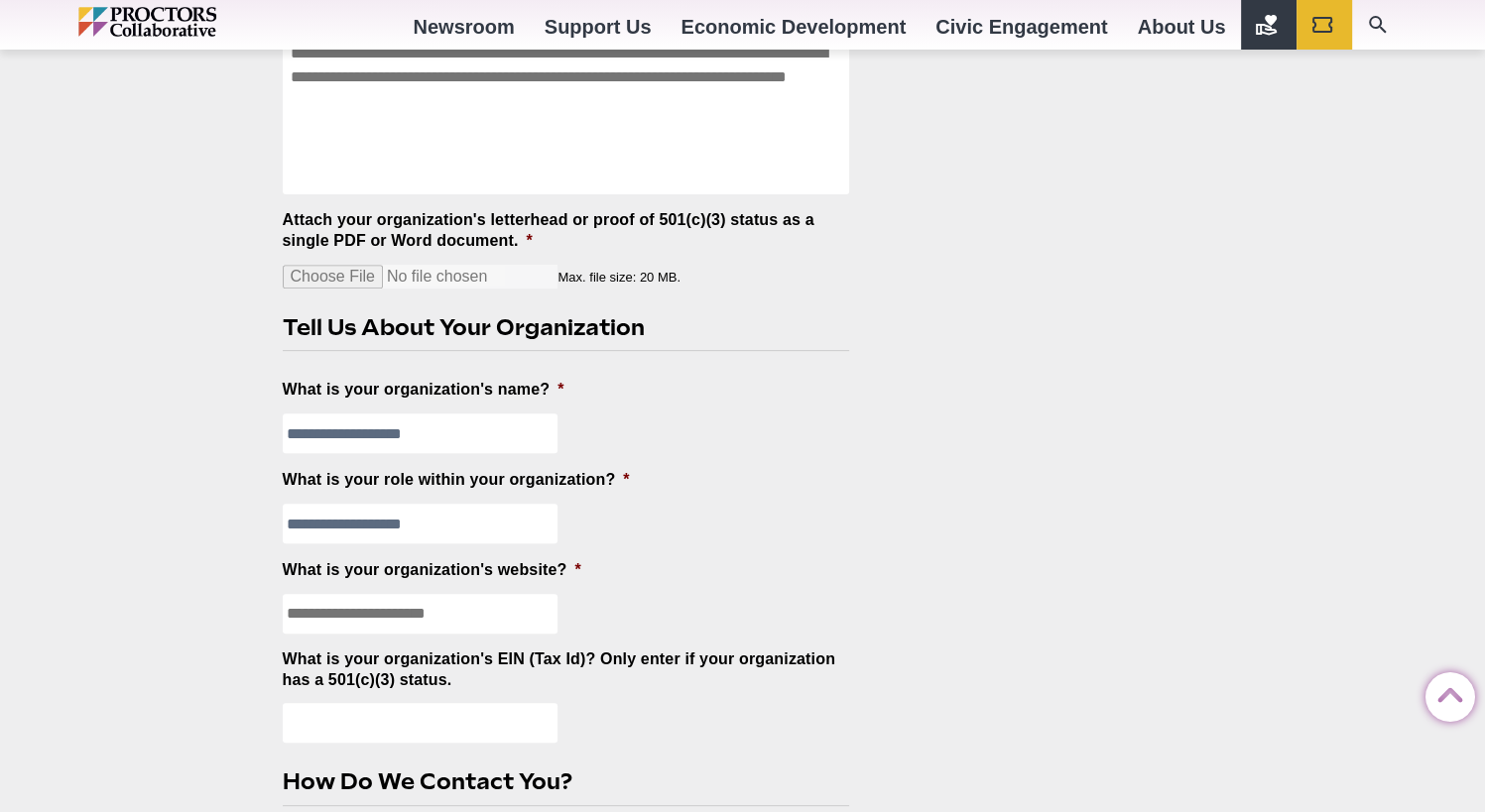 type on "**********" 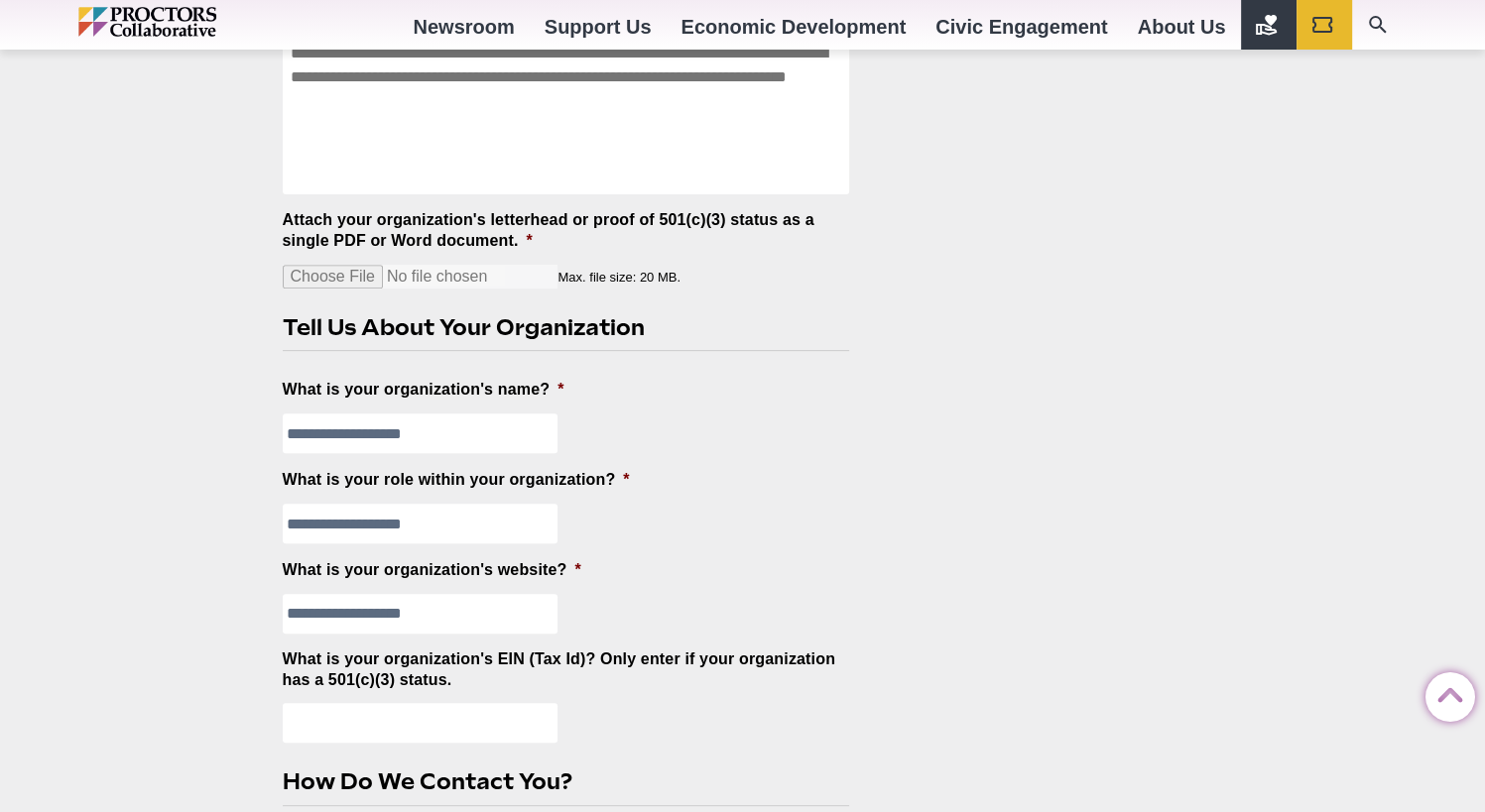 type on "**********" 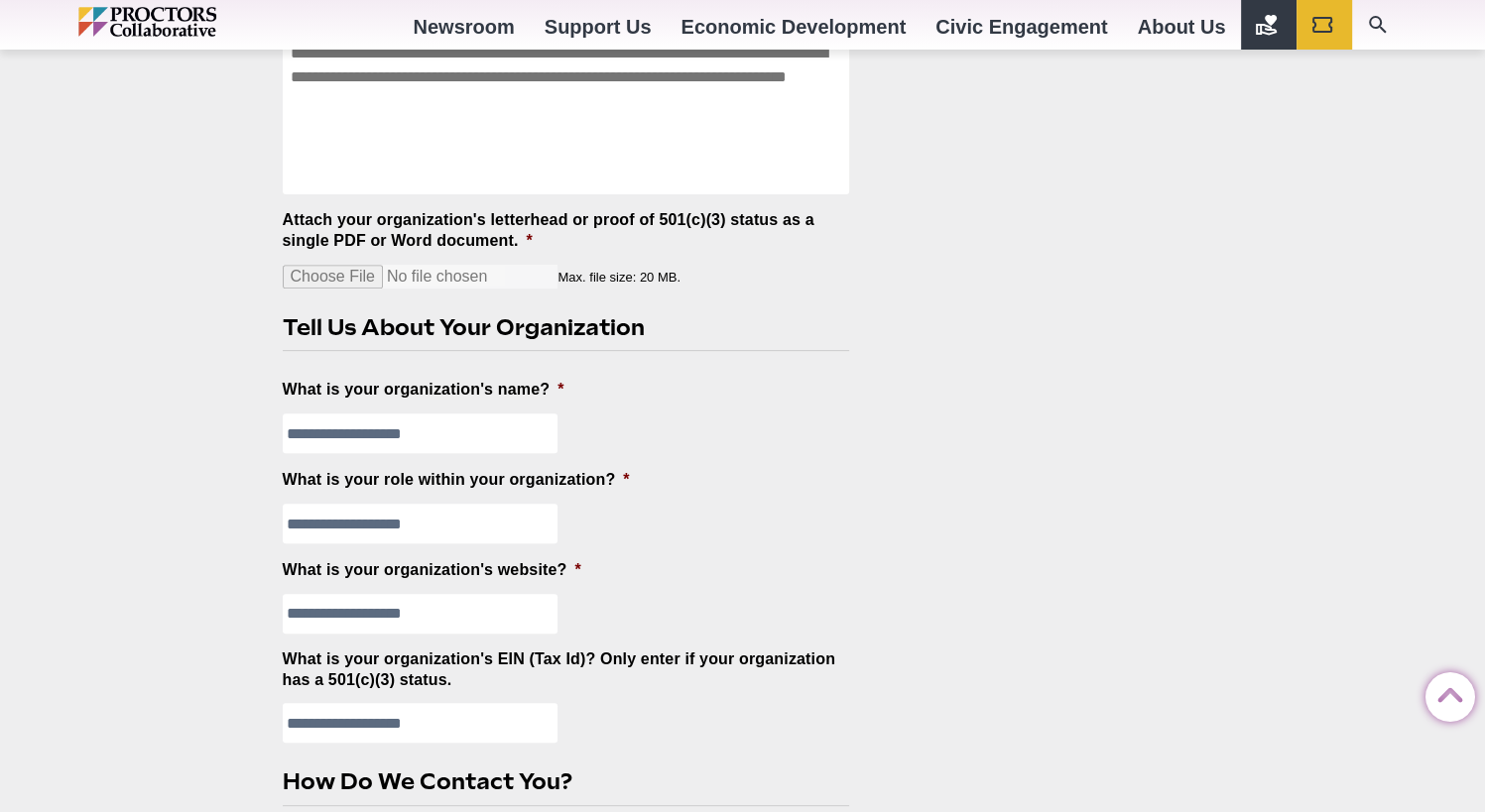 type on "*******" 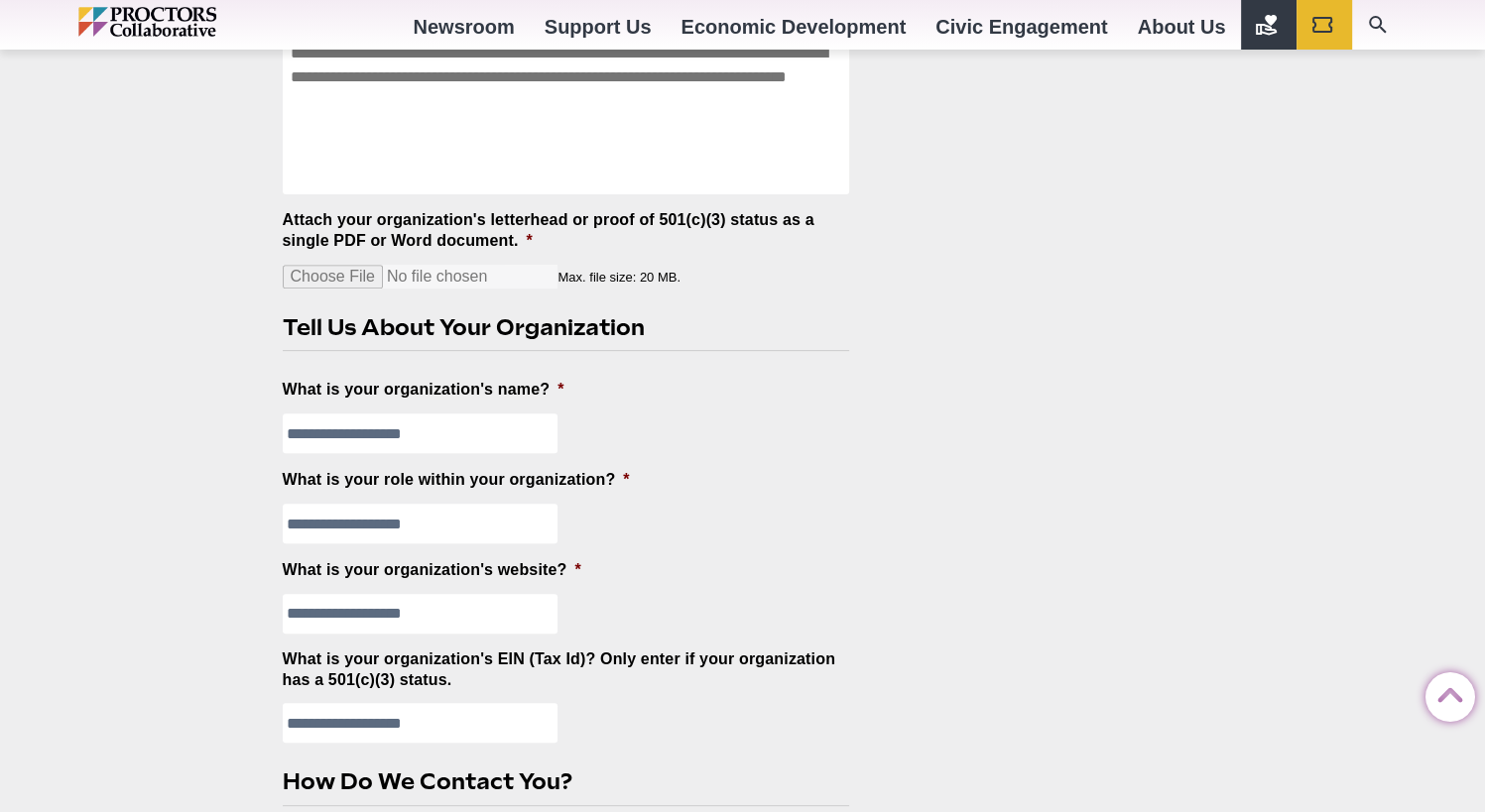 type on "******" 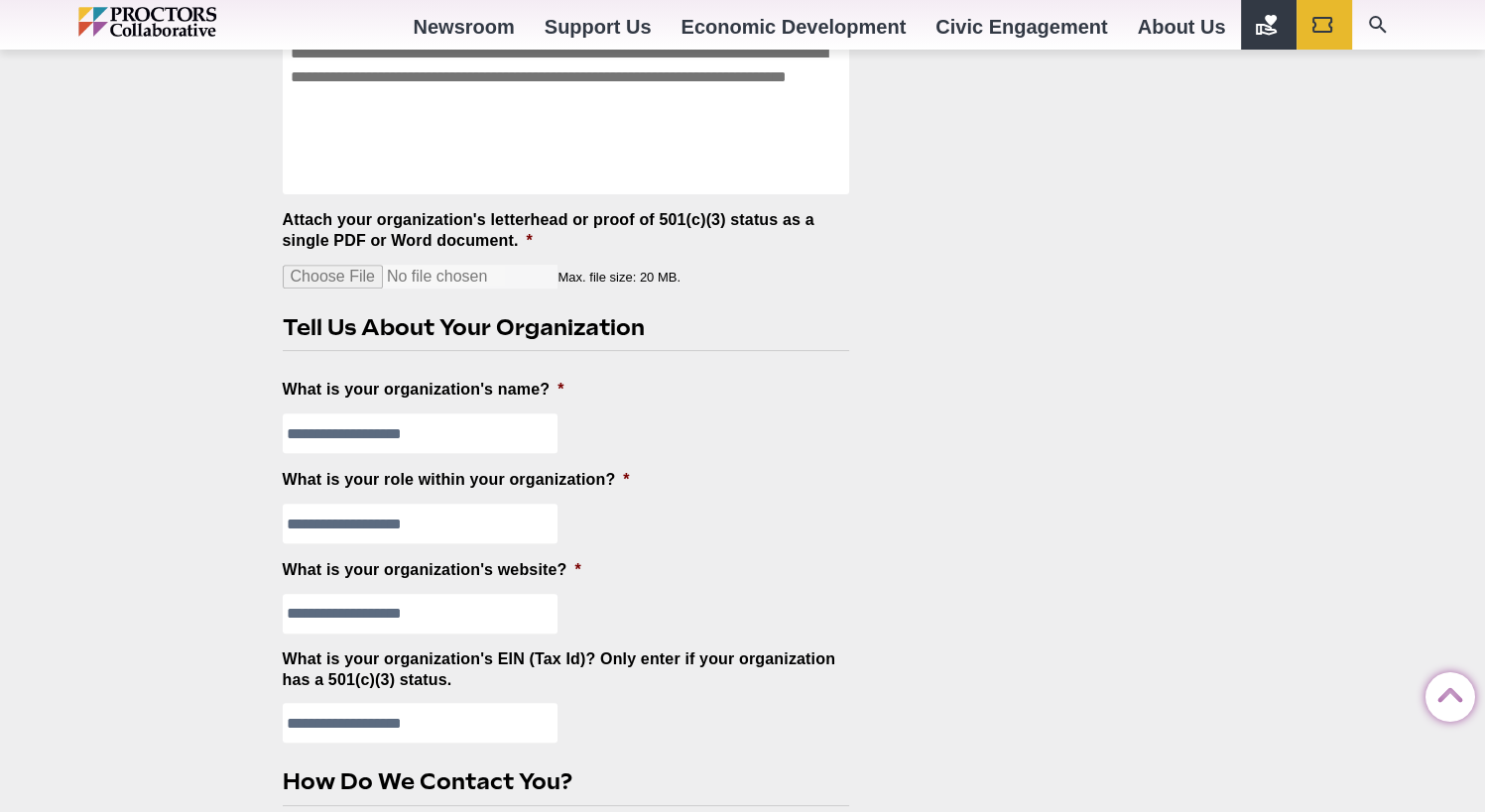 type on "**********" 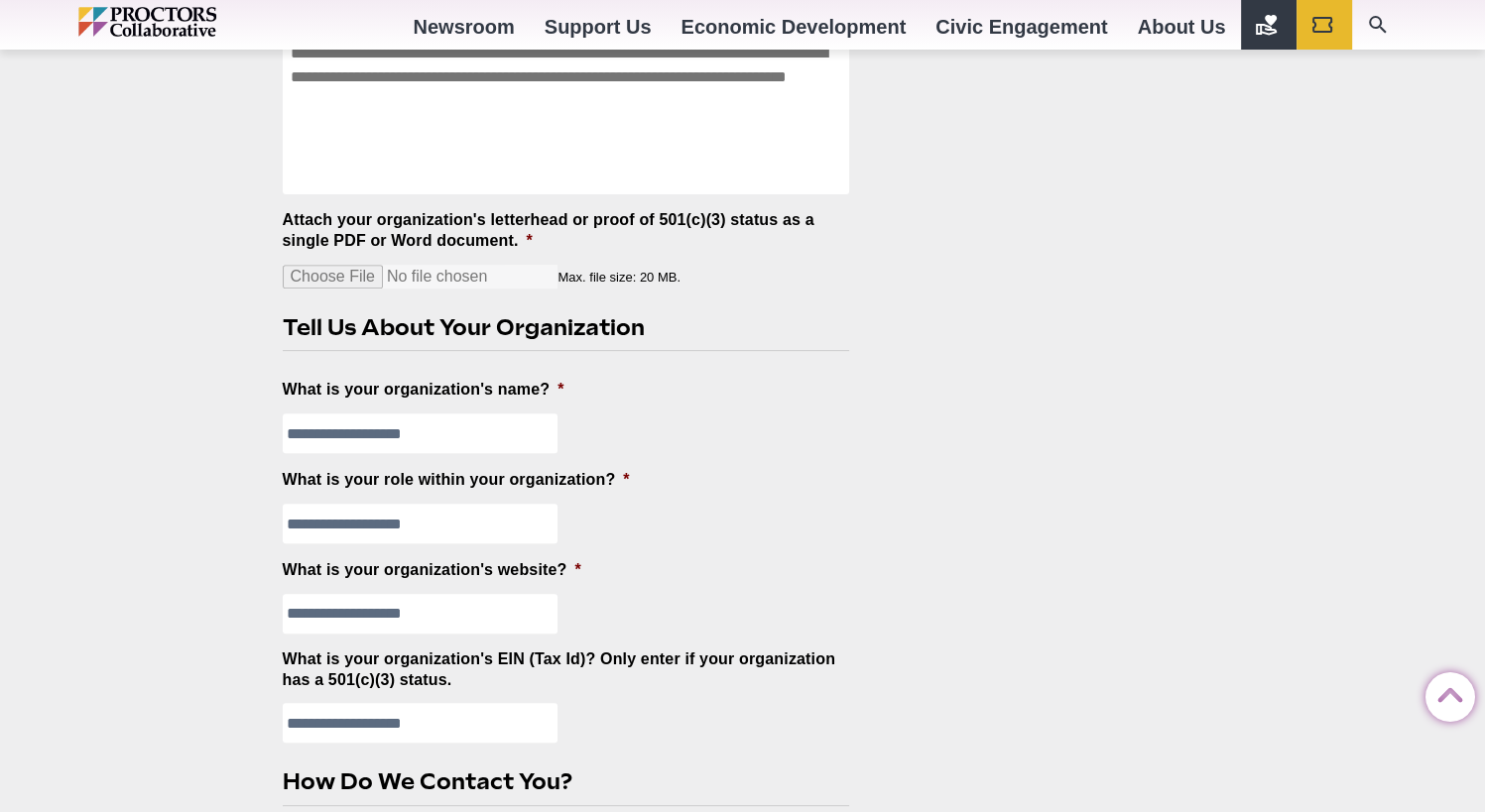 type on "**********" 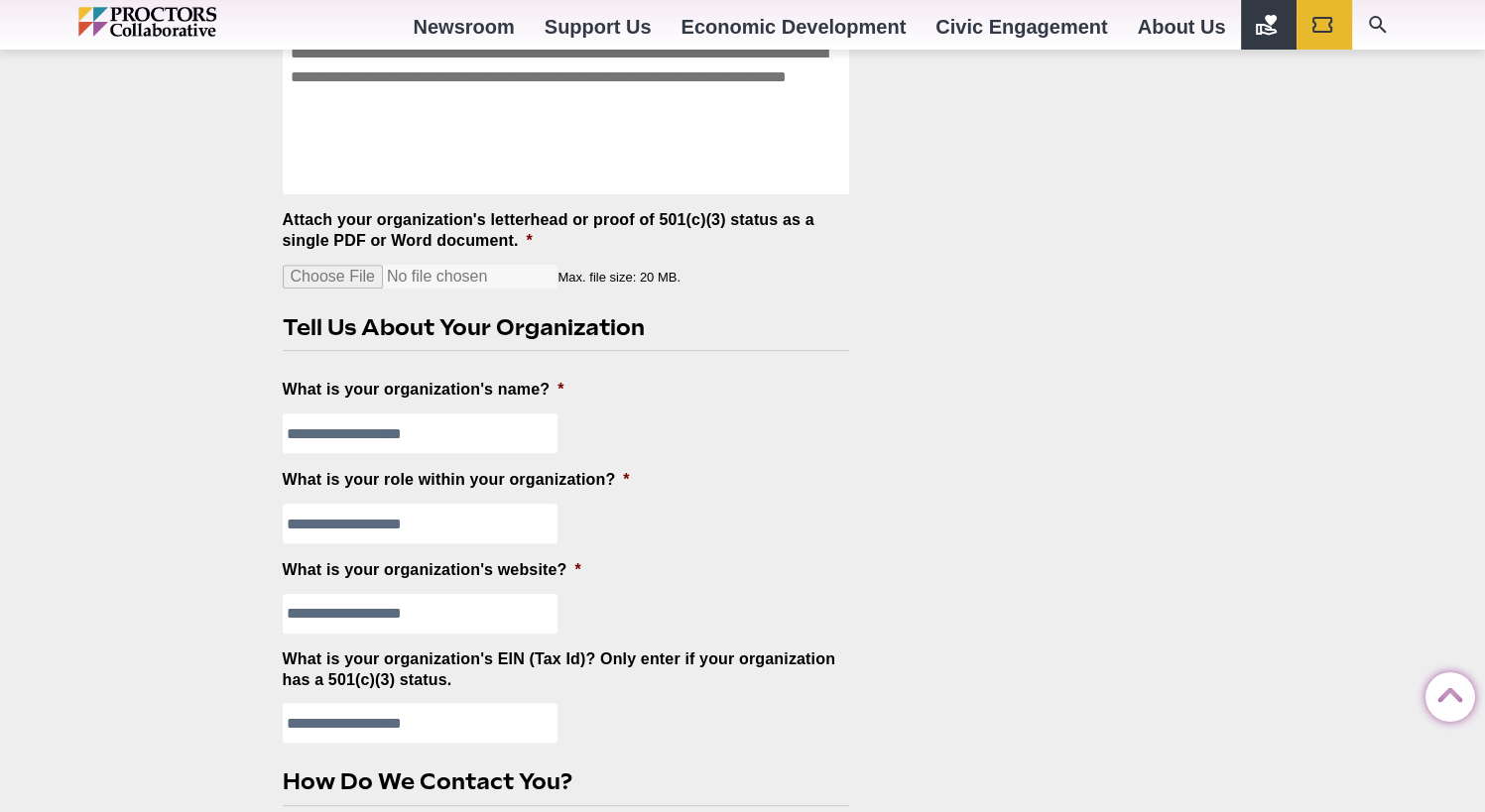 type on "*****" 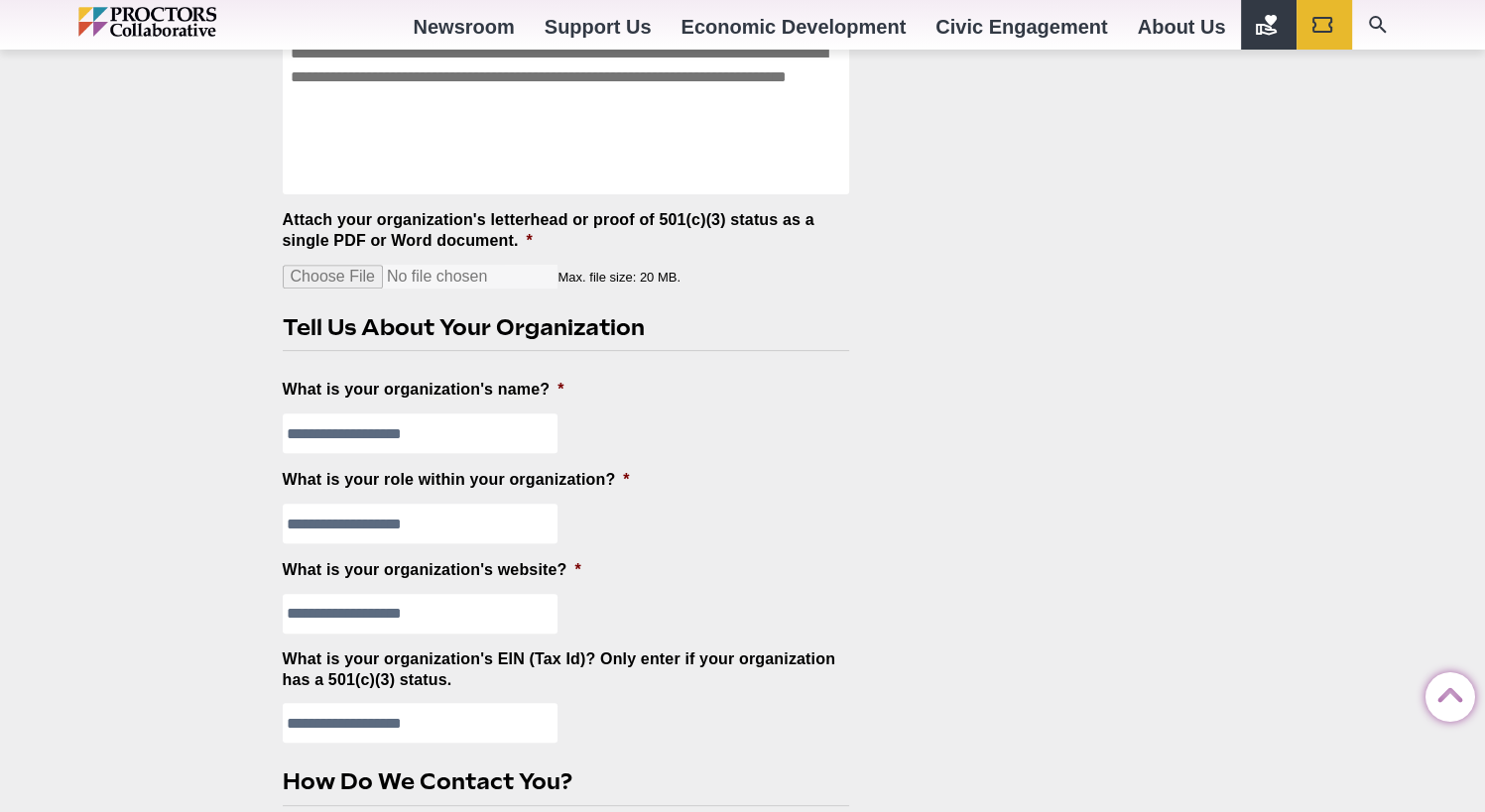 type on "*****" 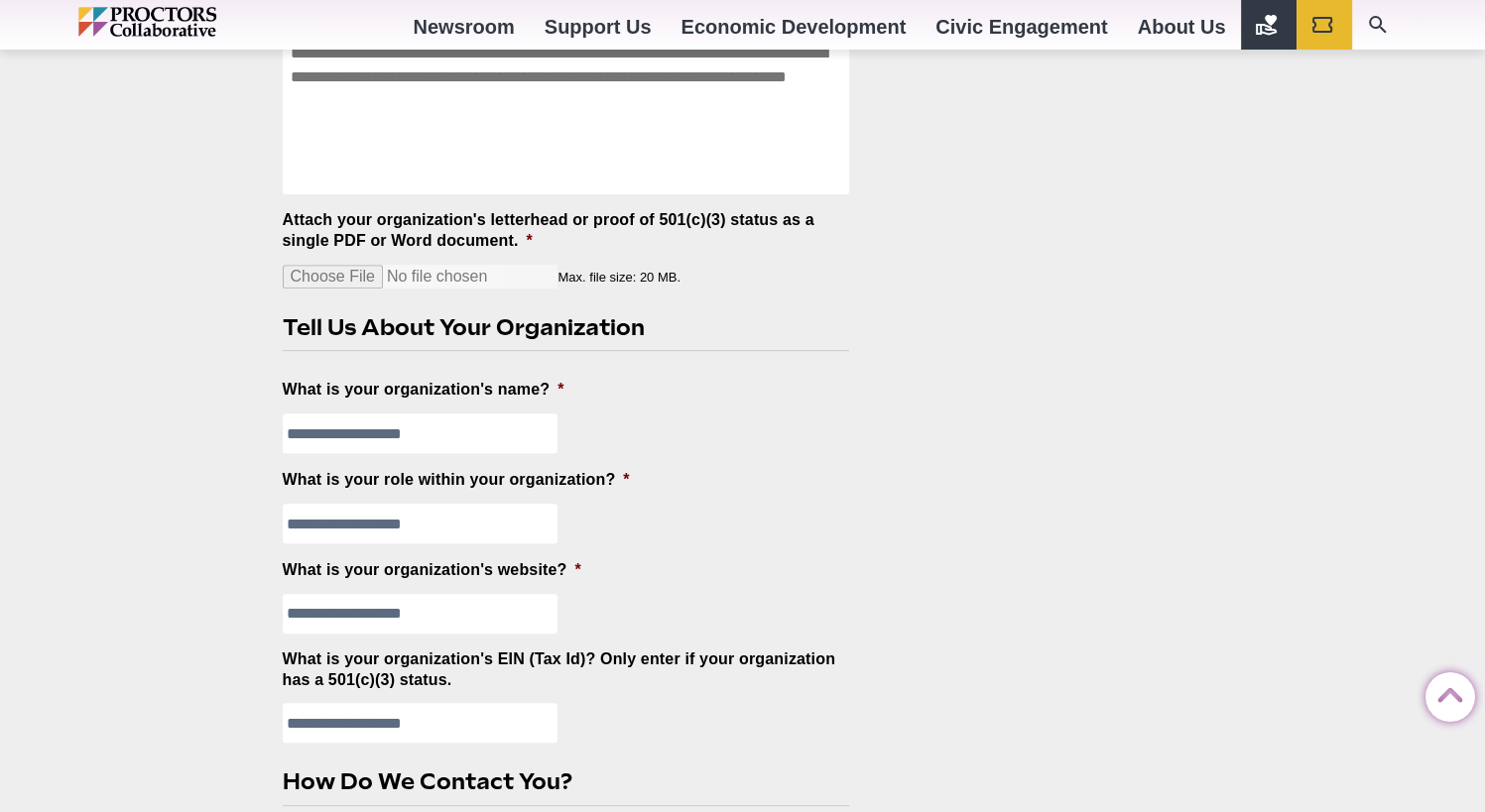 type on "**********" 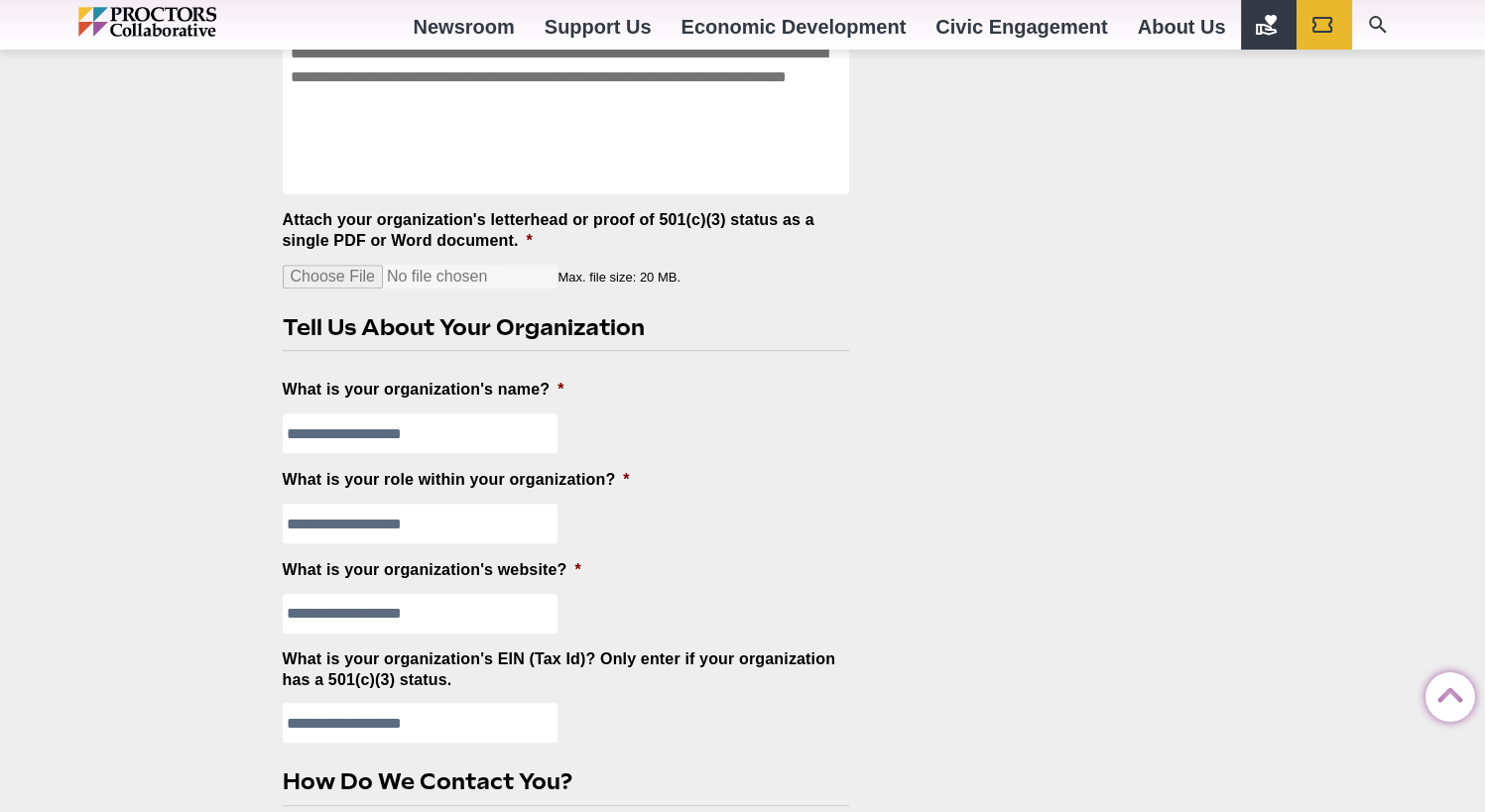 drag, startPoint x: 458, startPoint y: 530, endPoint x: 230, endPoint y: 511, distance: 228.7903 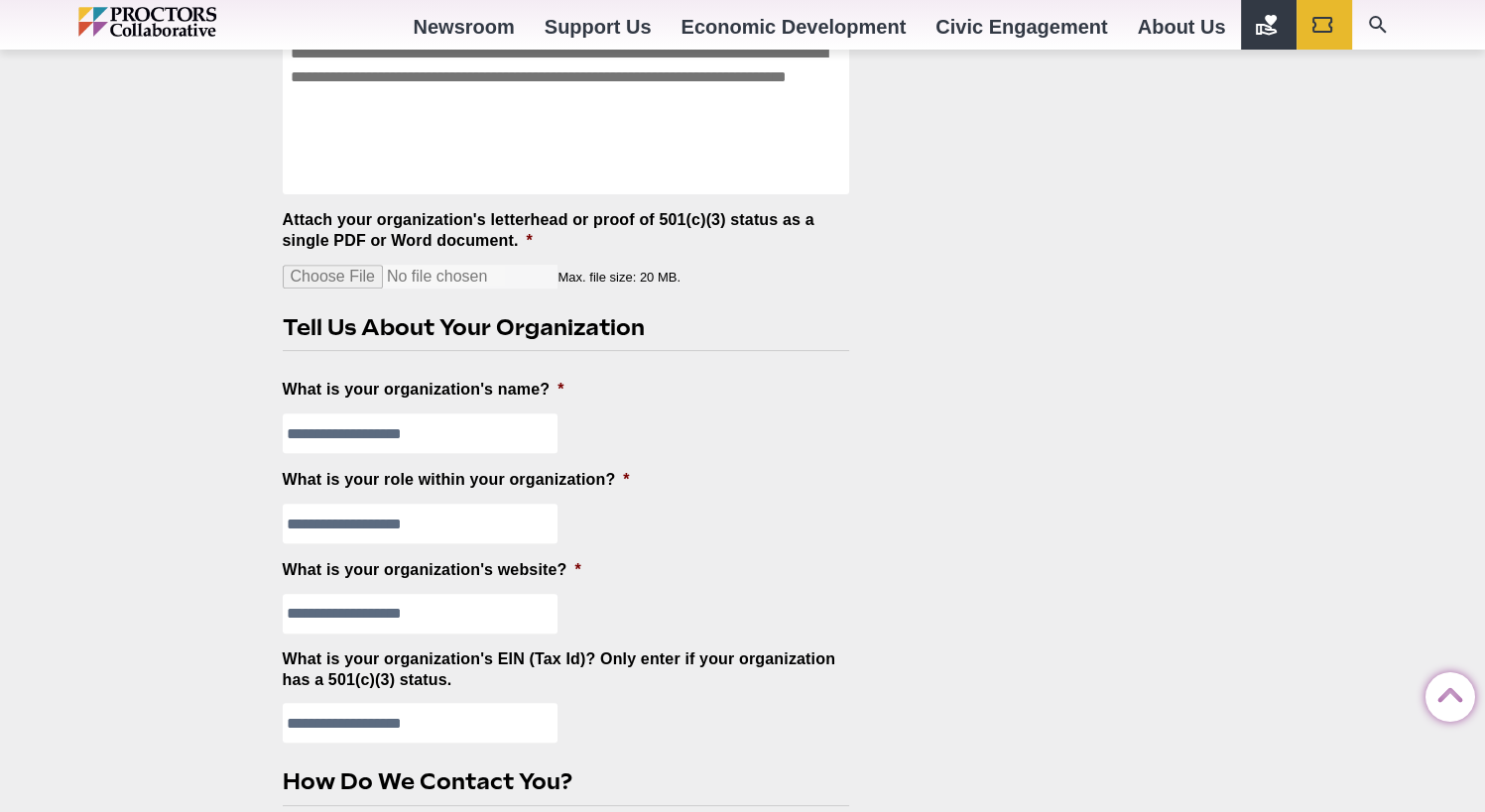 click on "**********" at bounding box center (742, 797) 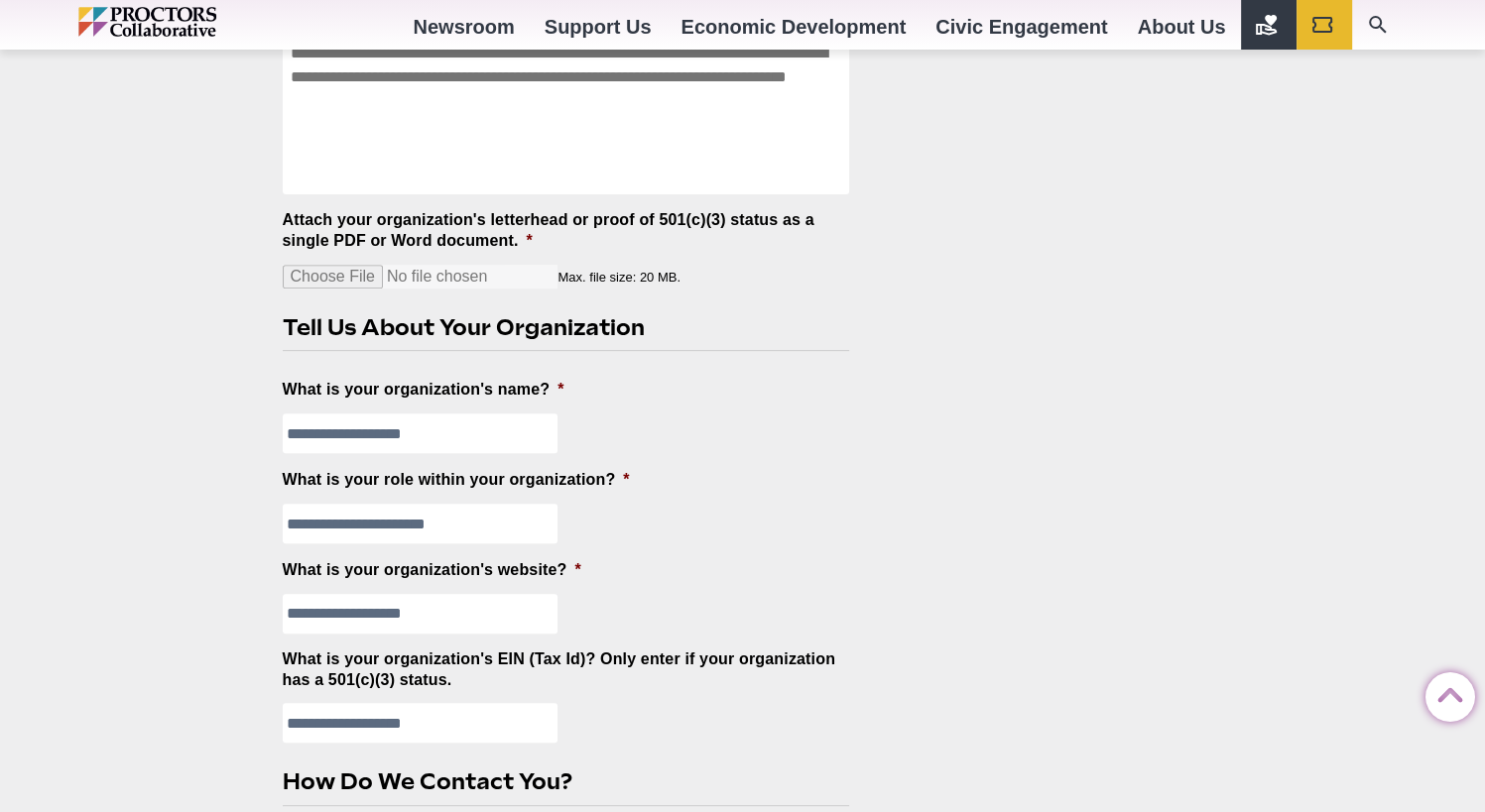 type on "**********" 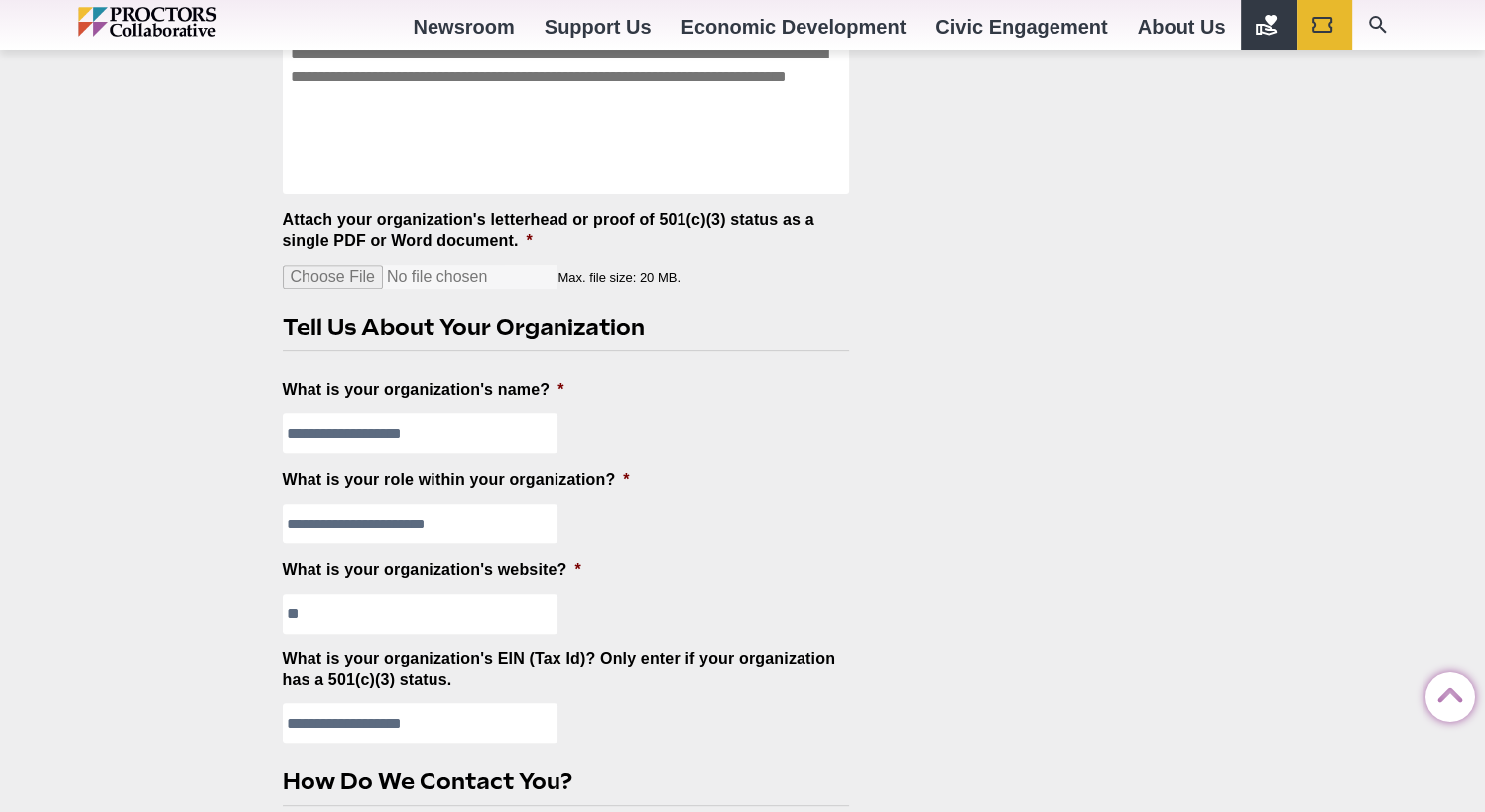type on "**********" 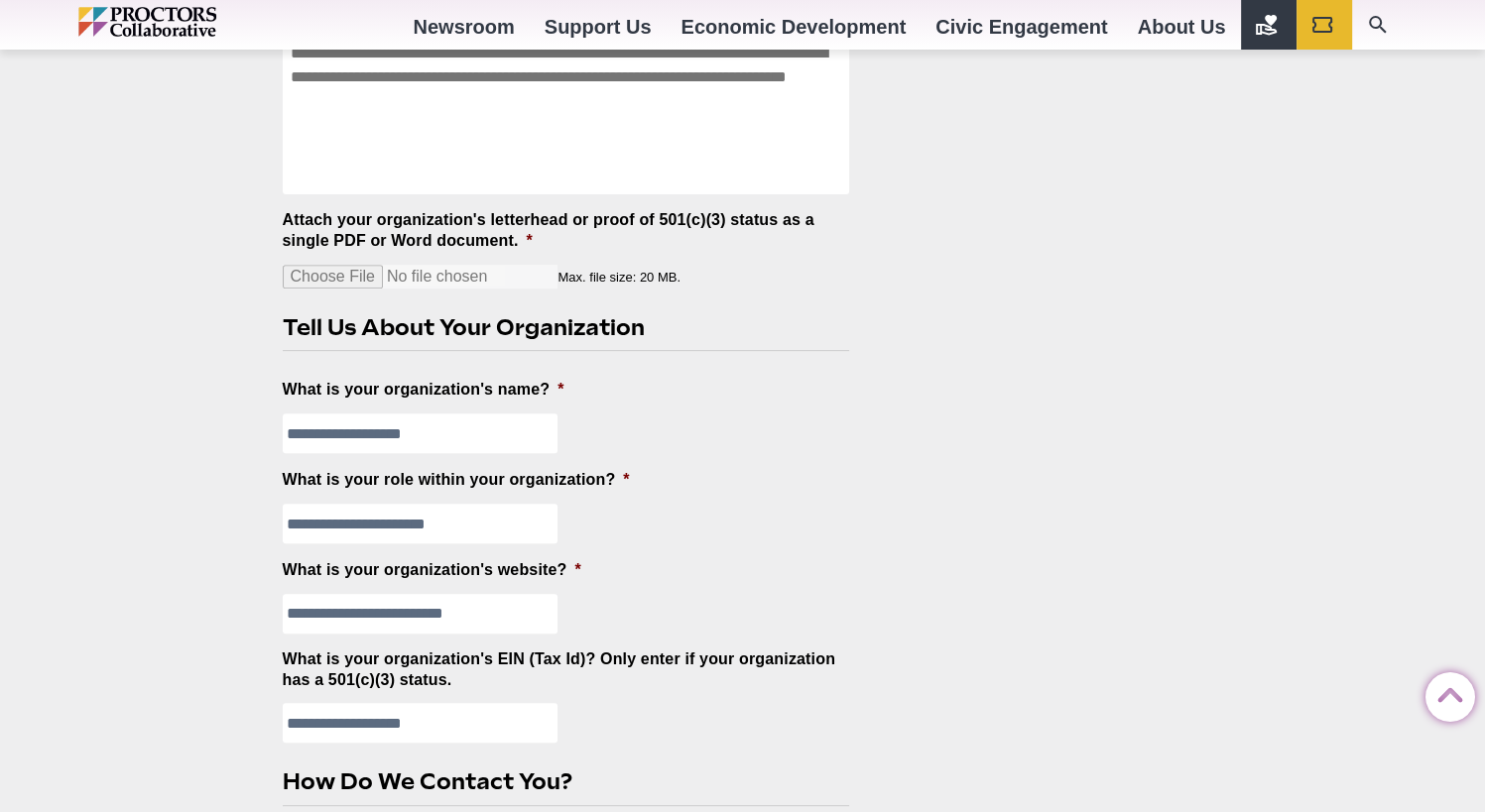 type on "**********" 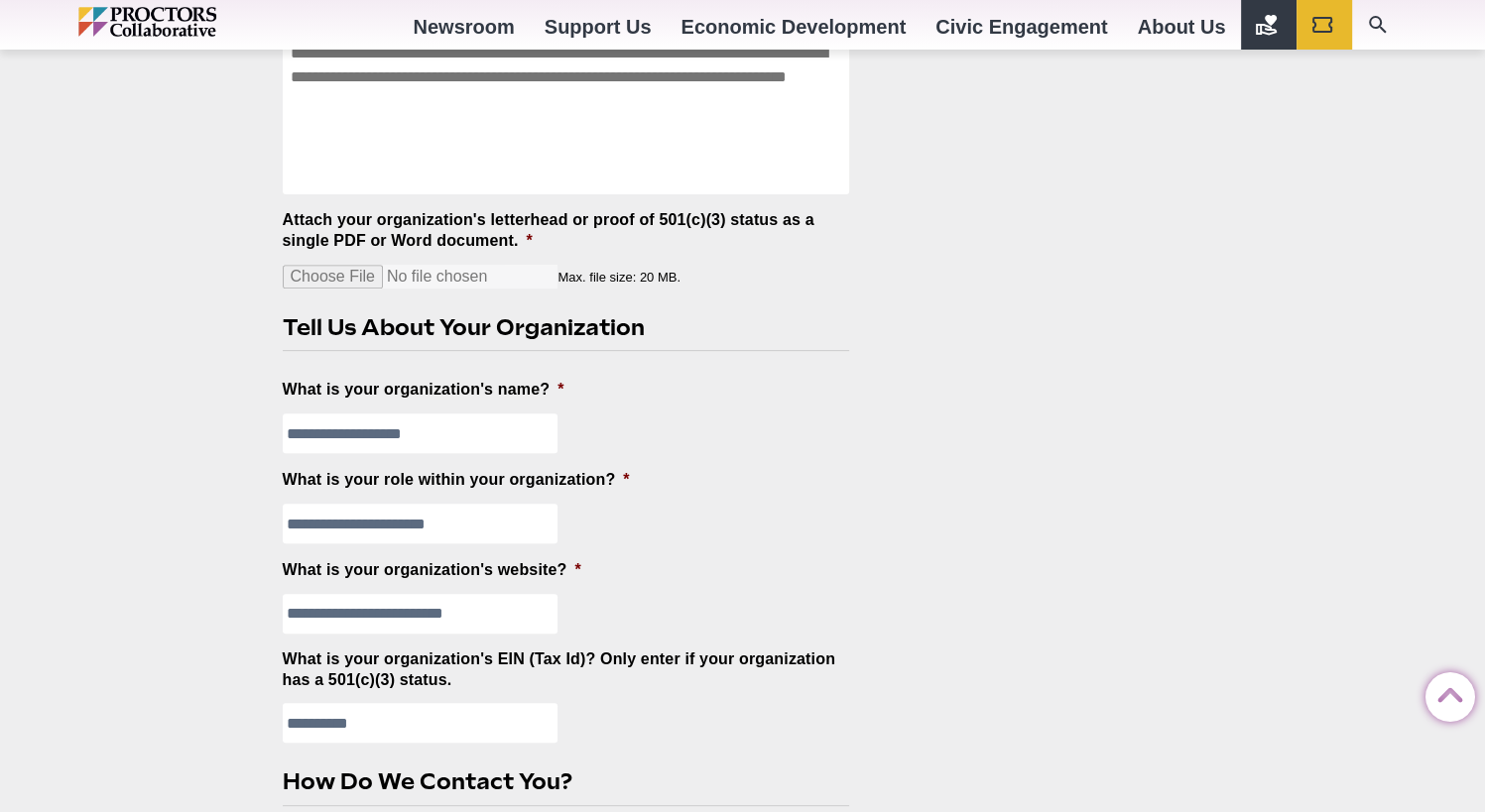 type on "**********" 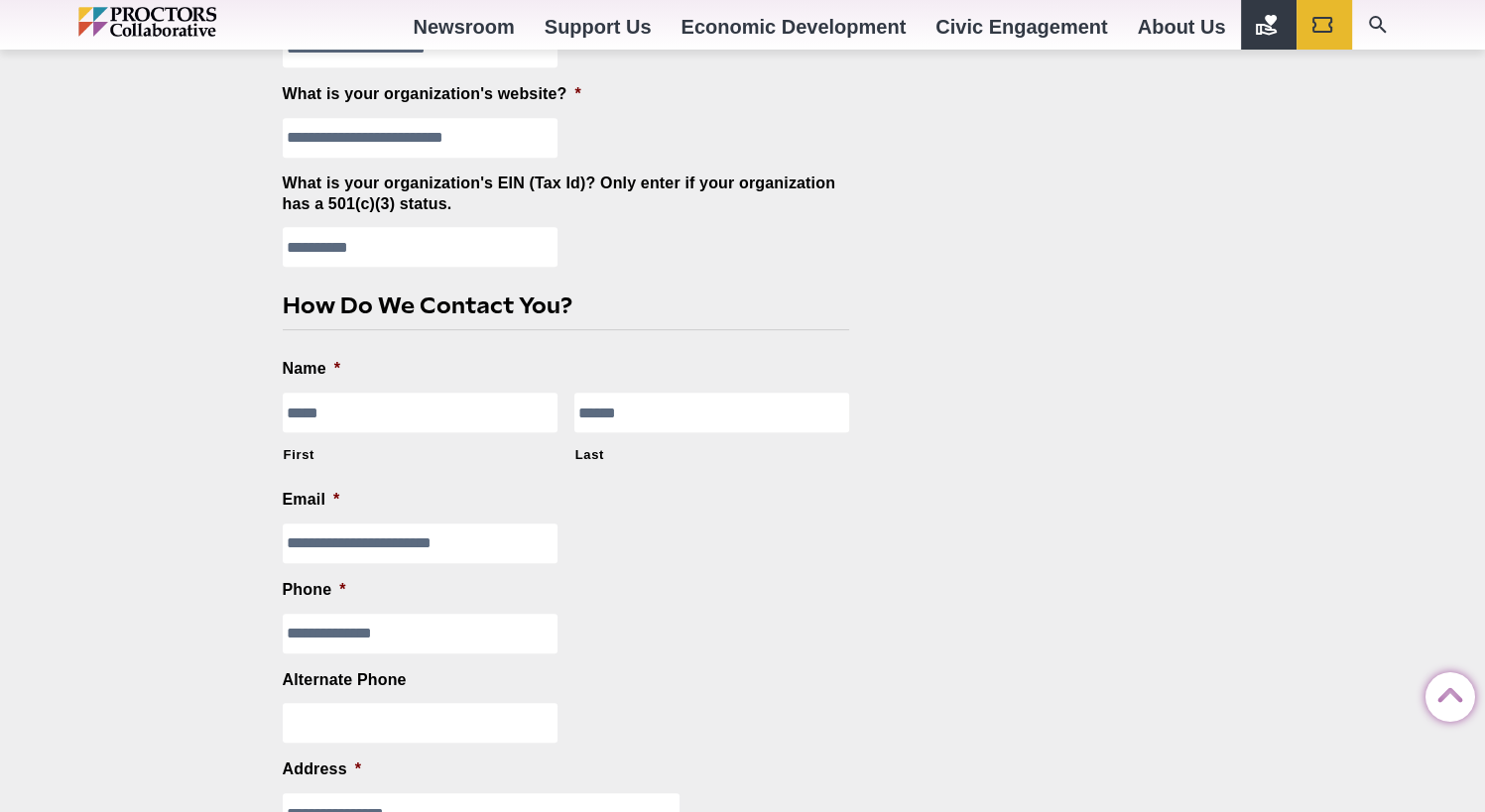 type on "*****" 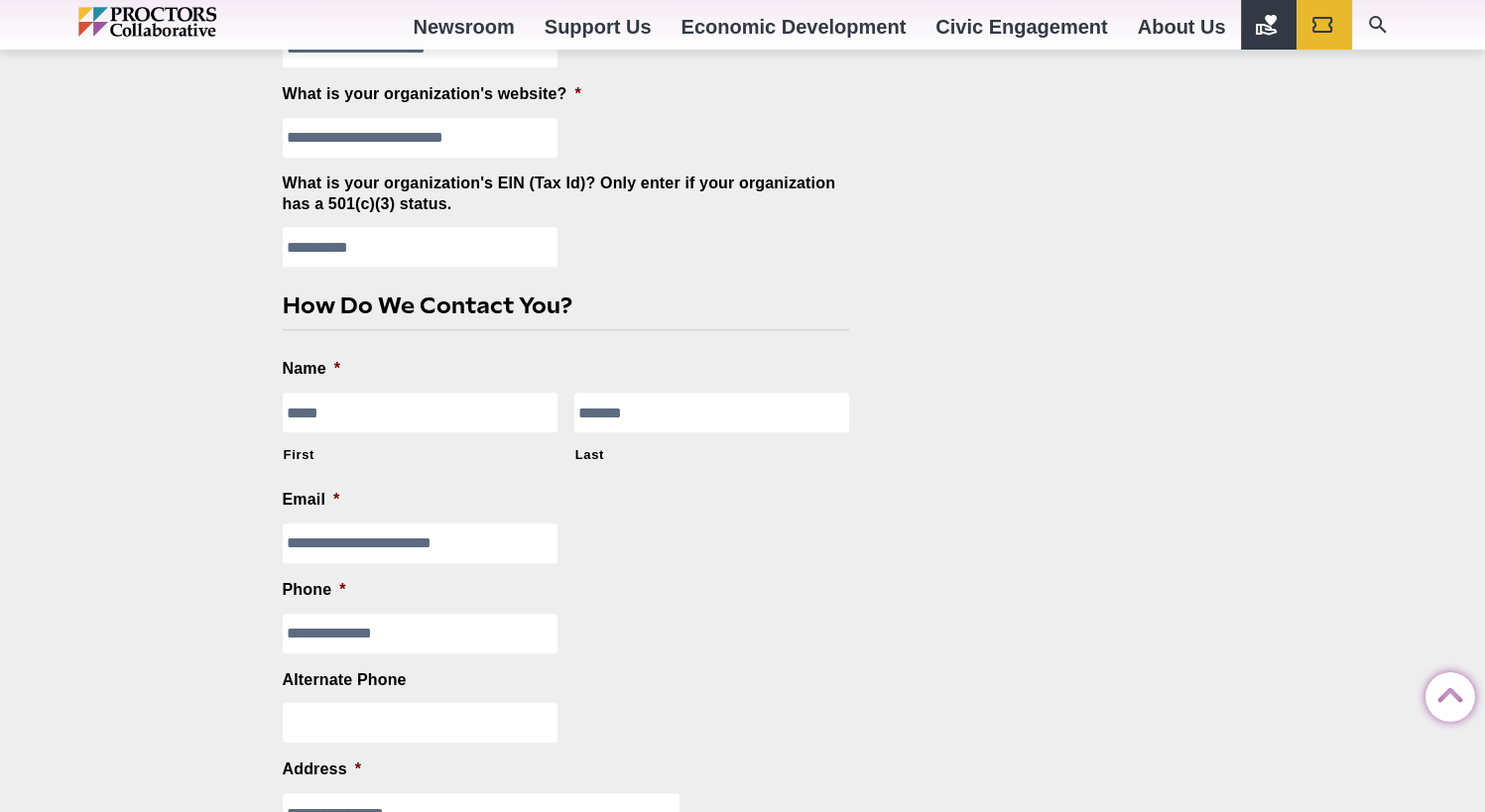 type on "*******" 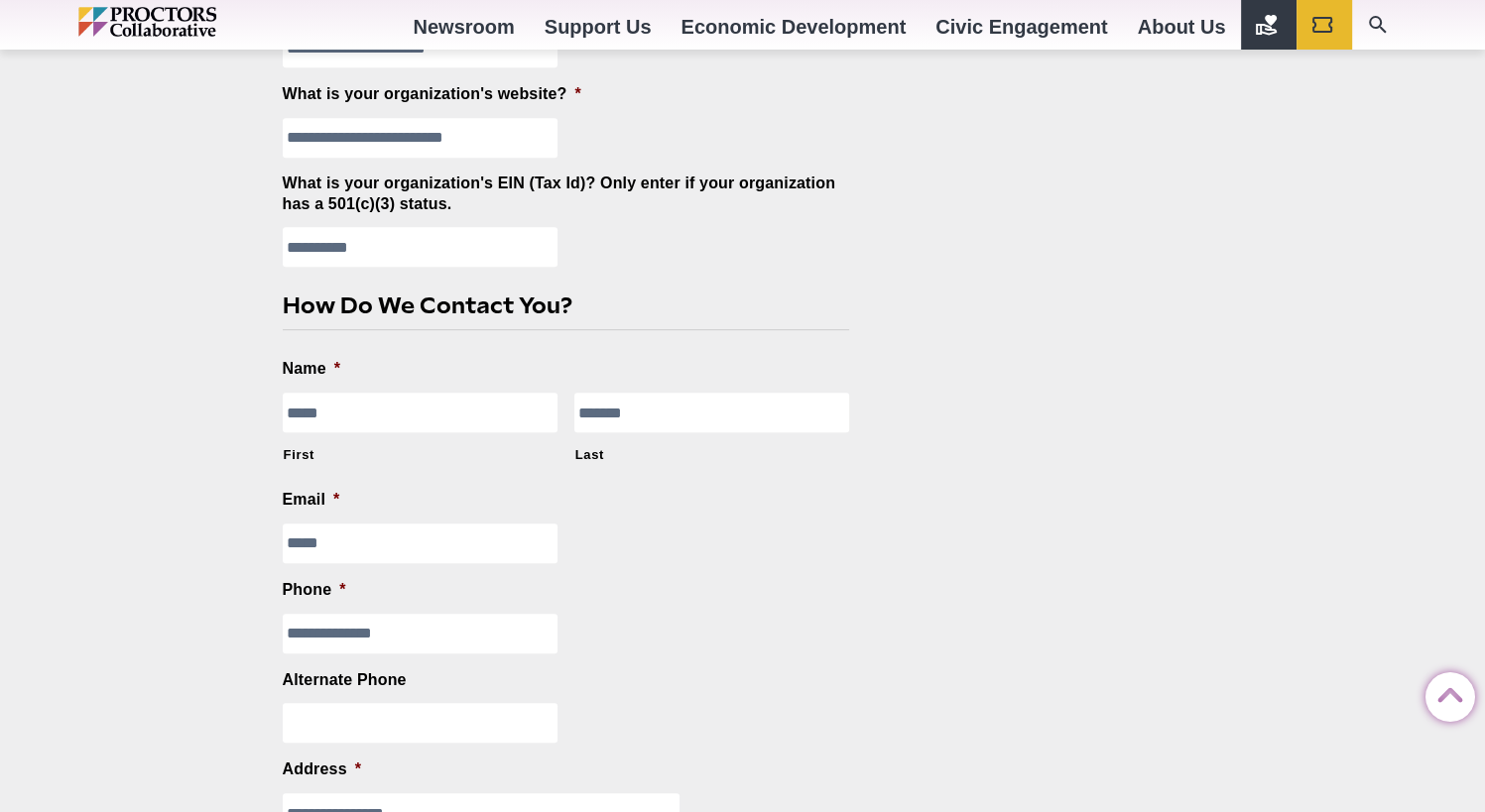type on "**********" 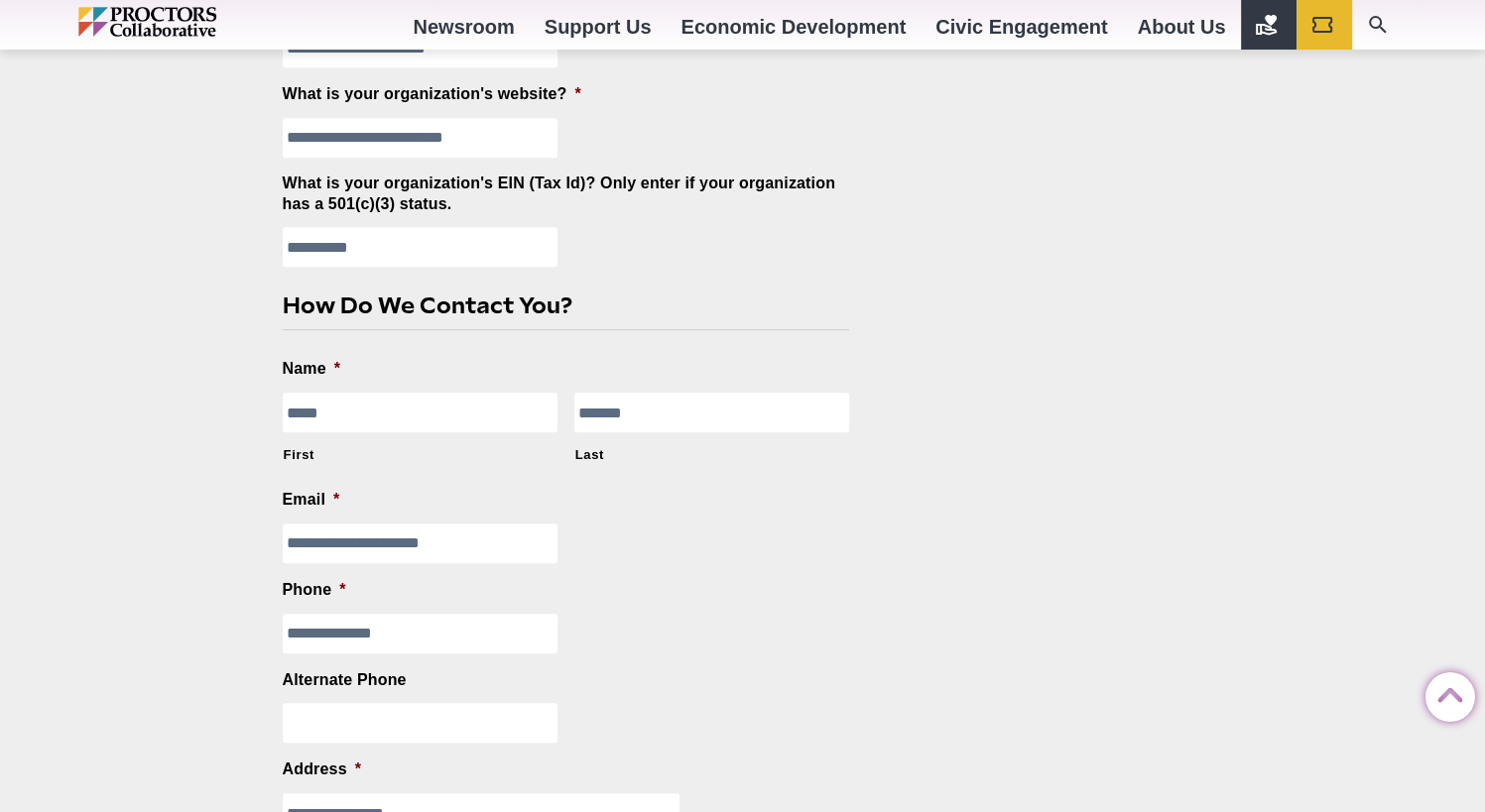 type on "**********" 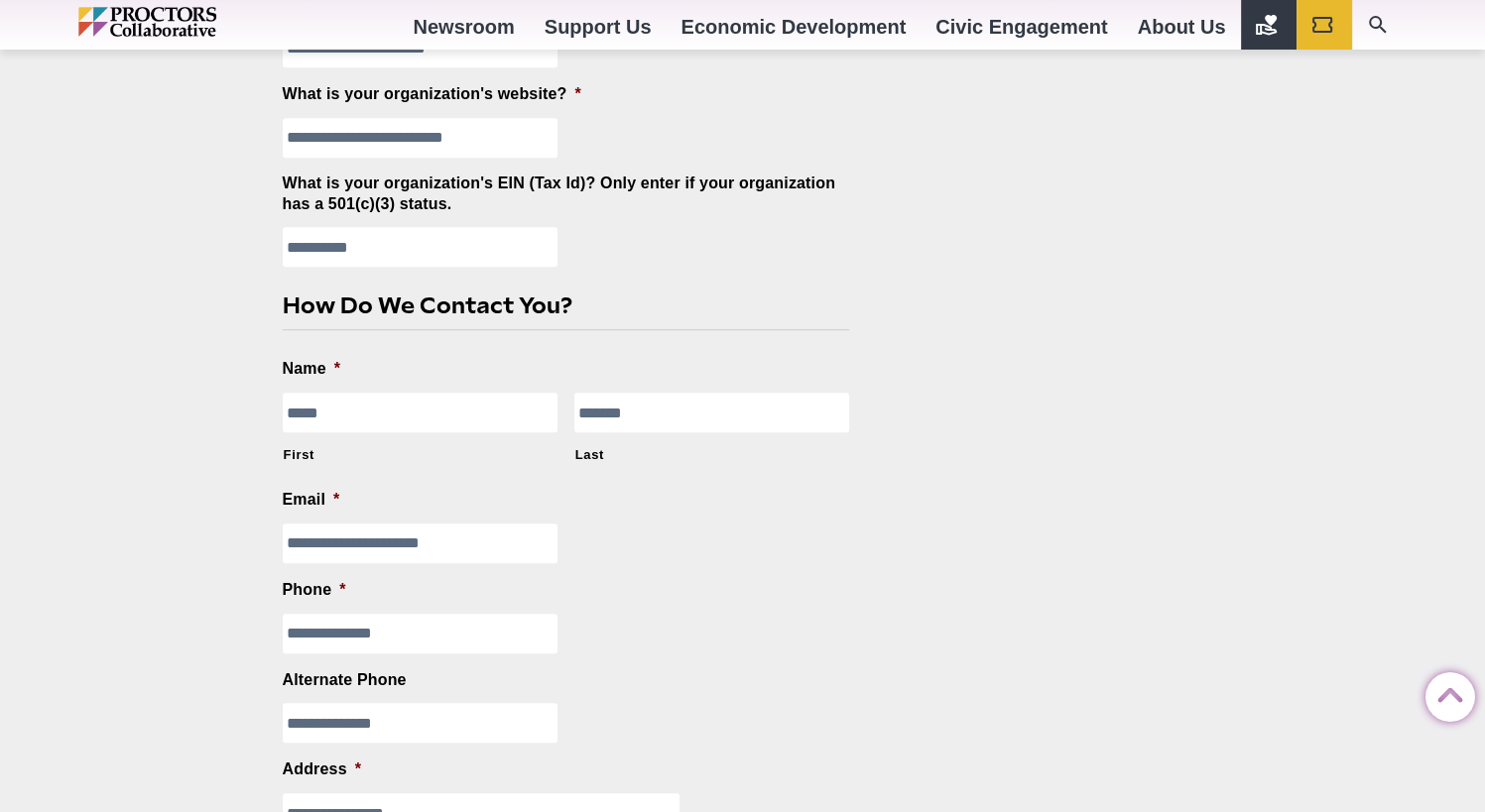 type on "**********" 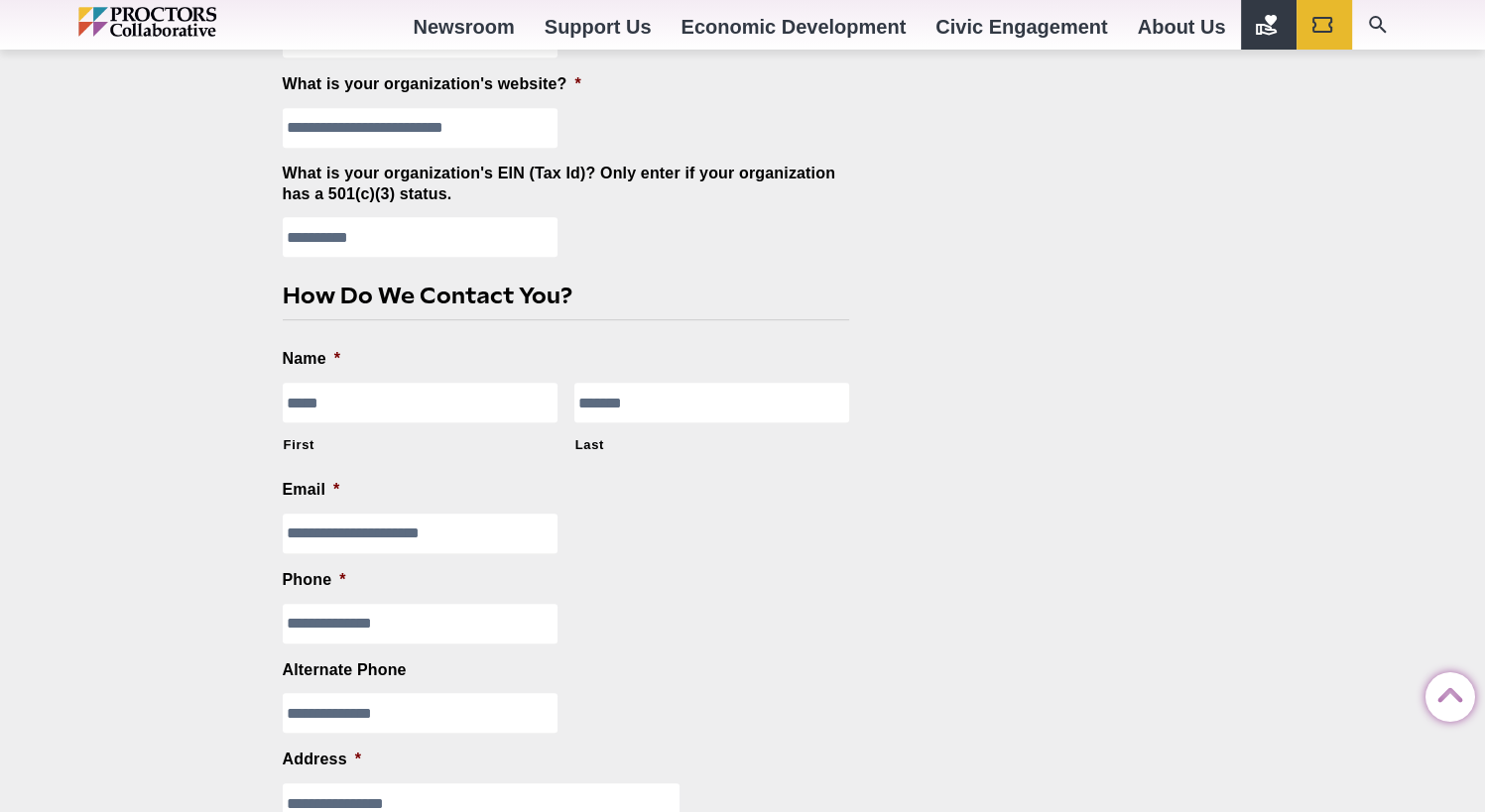 scroll, scrollTop: 1670, scrollLeft: 0, axis: vertical 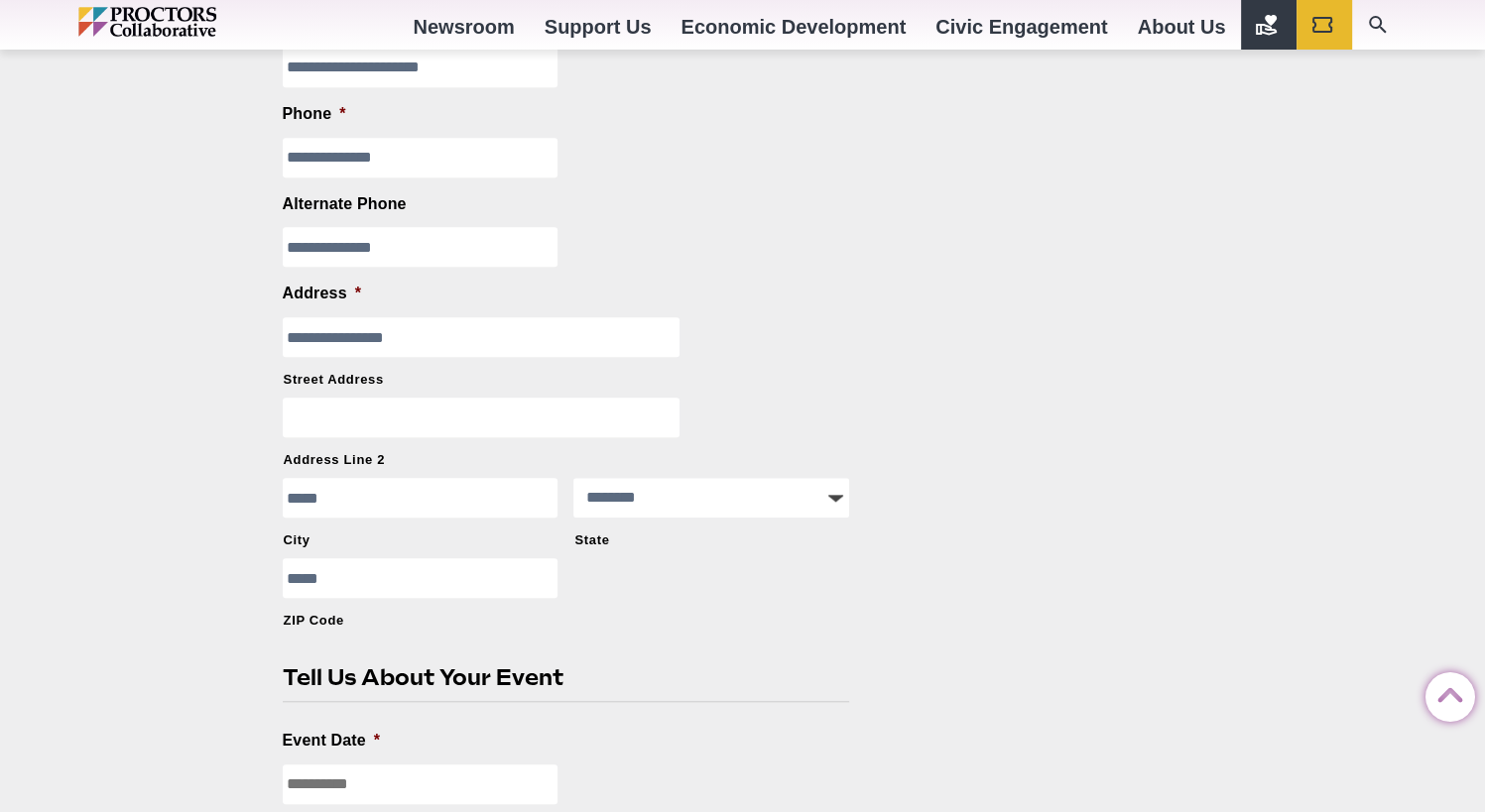 type 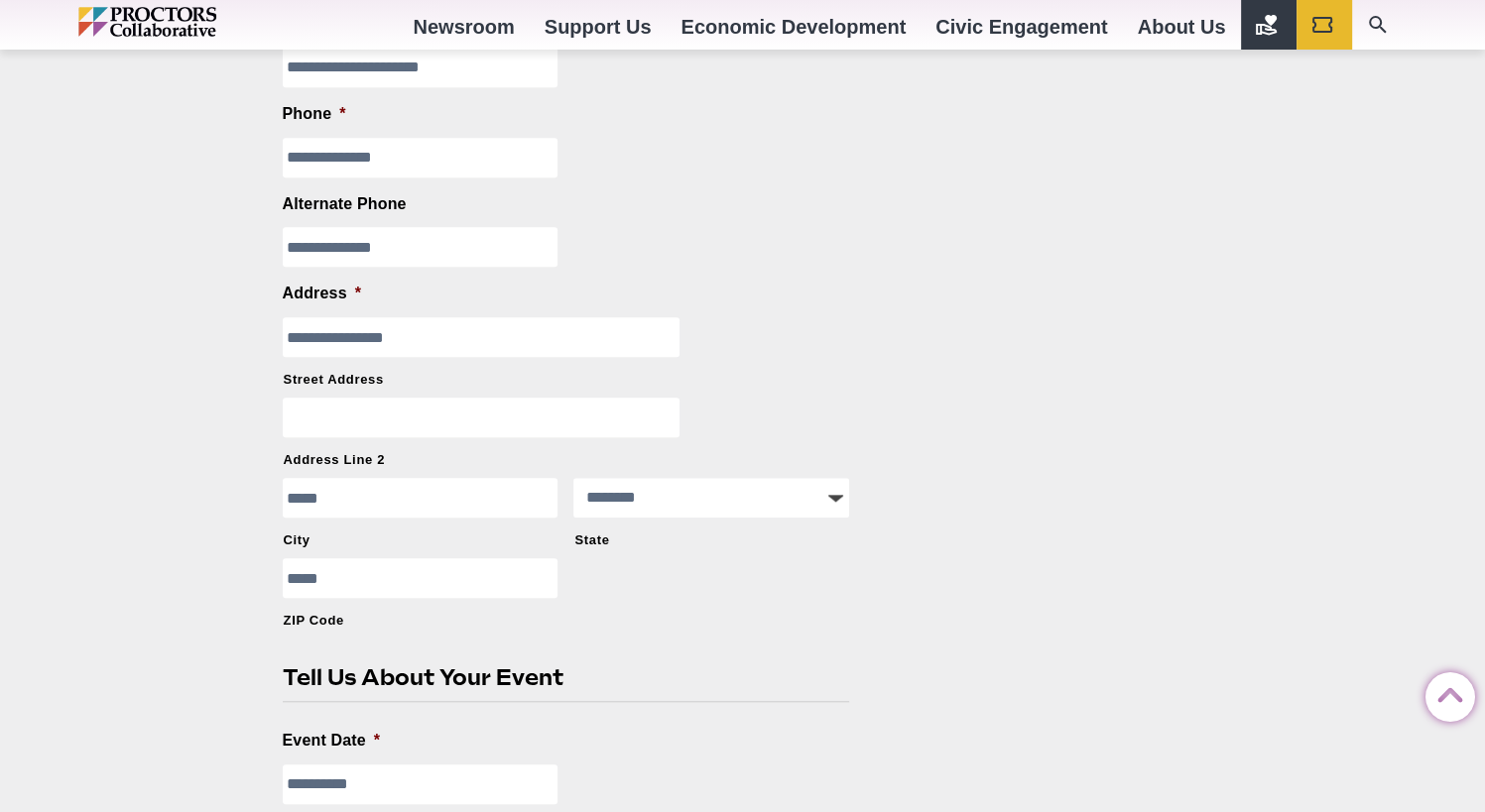 type on "**********" 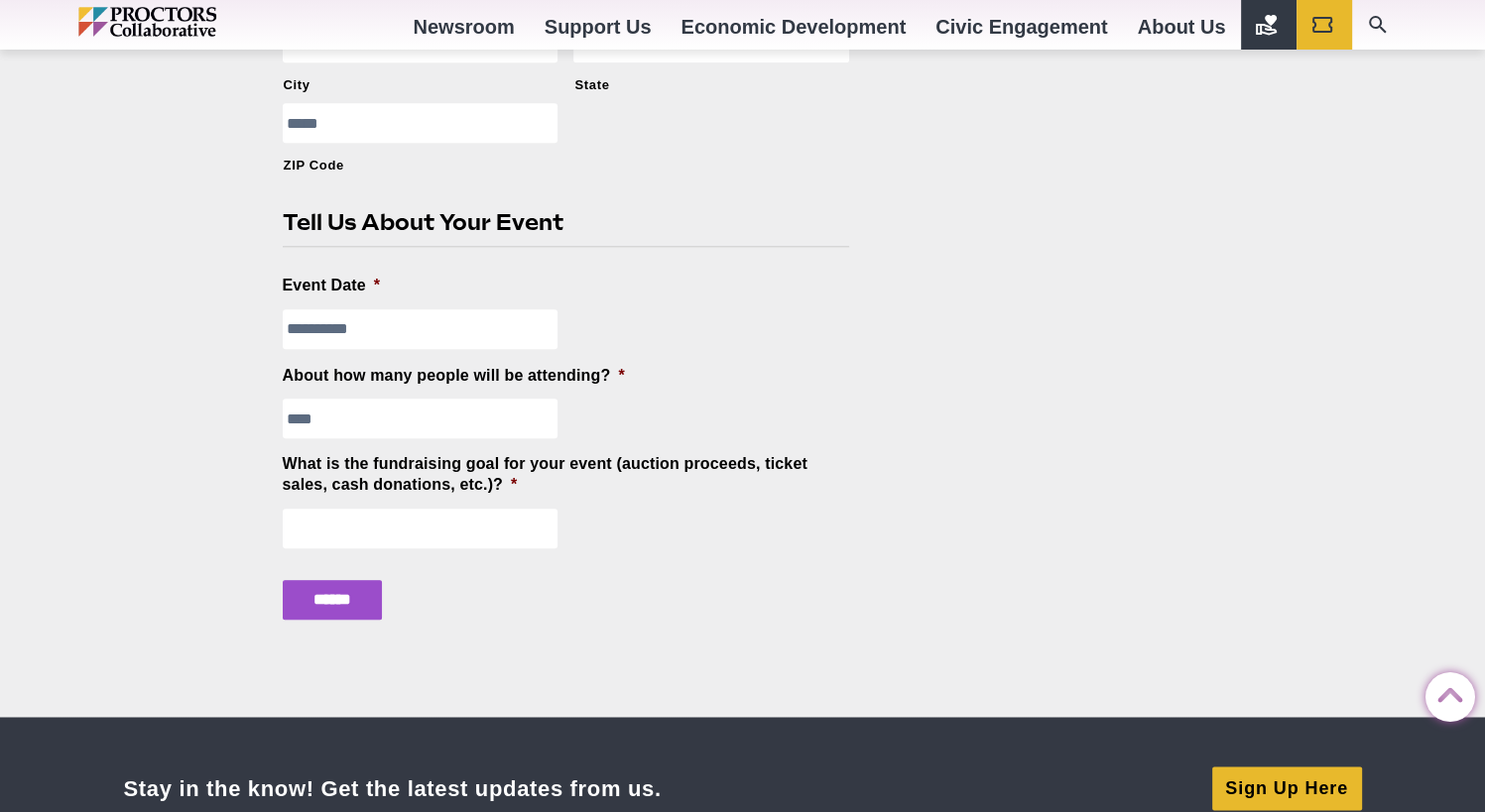 type on "****" 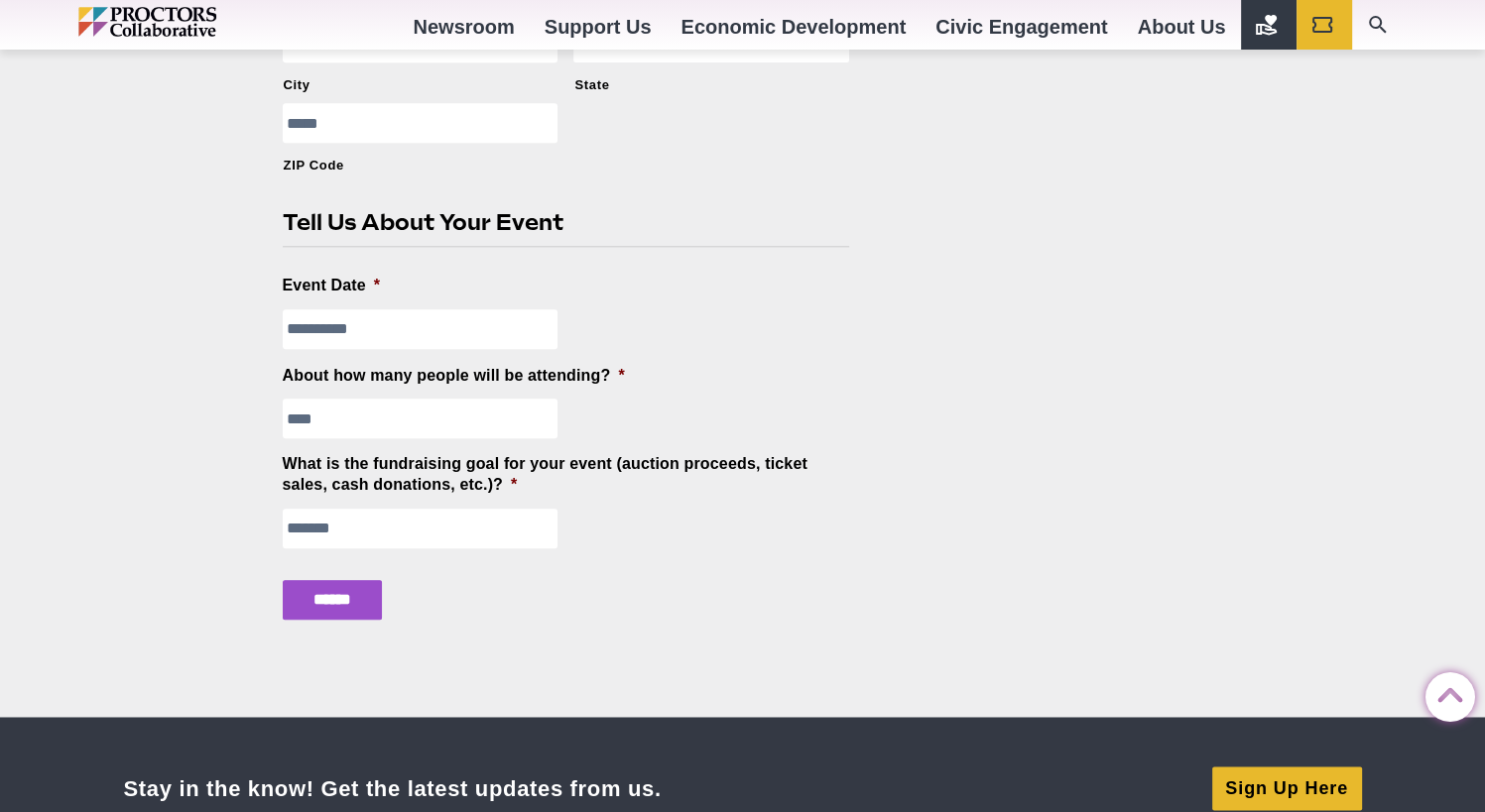 click on "*******" at bounding box center [421, 528] 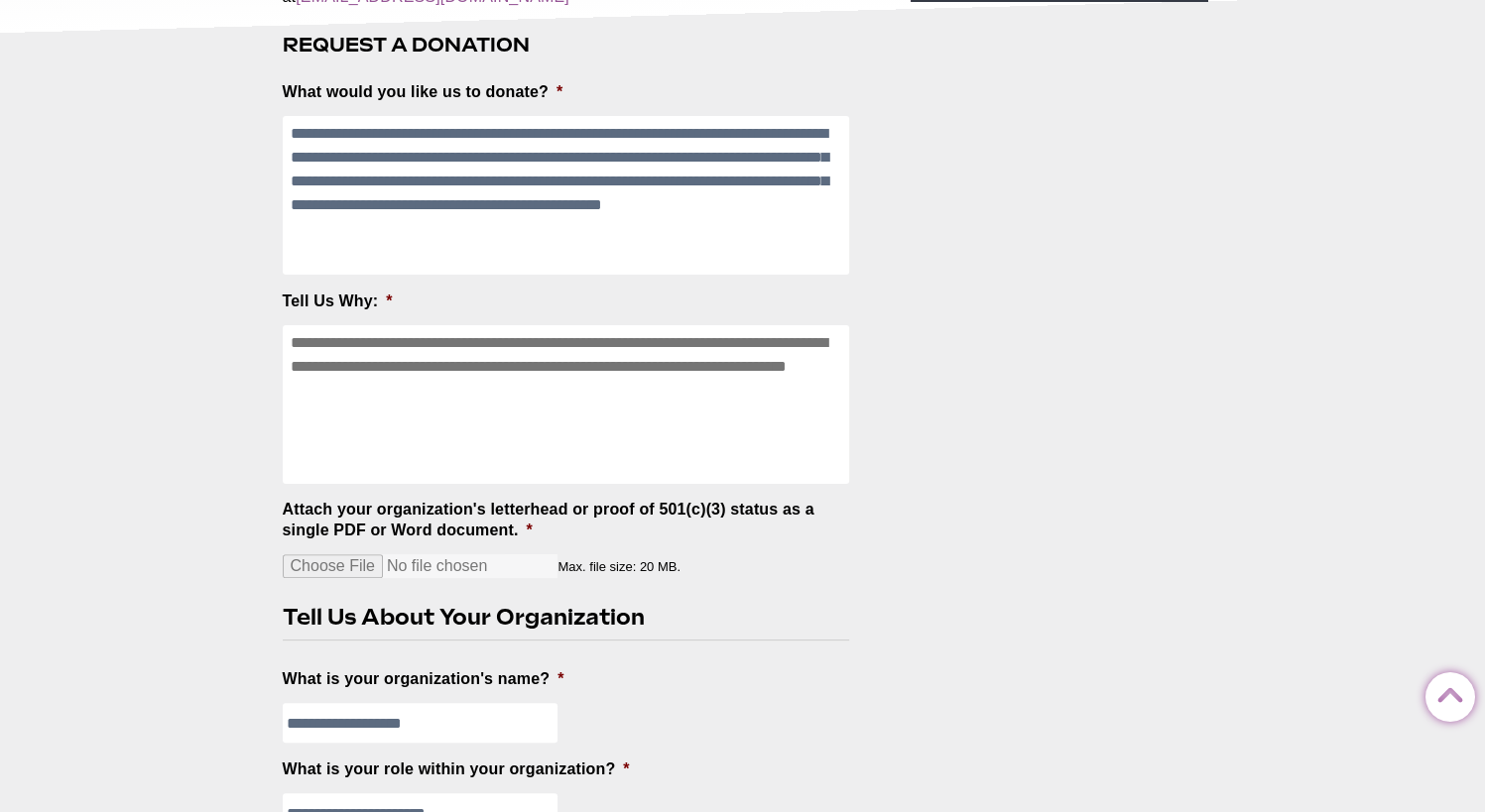 scroll, scrollTop: 404, scrollLeft: 0, axis: vertical 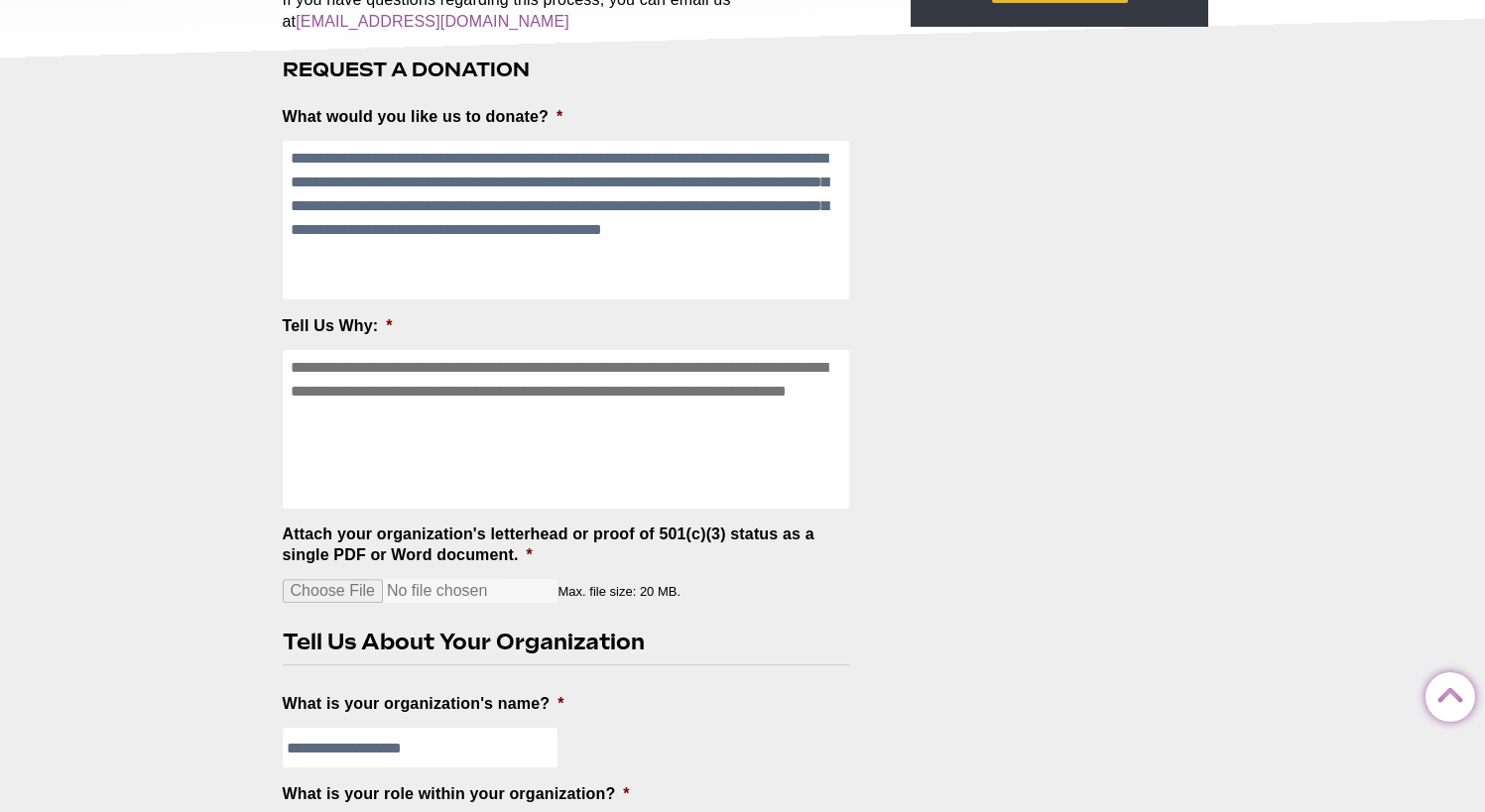 type on "*******" 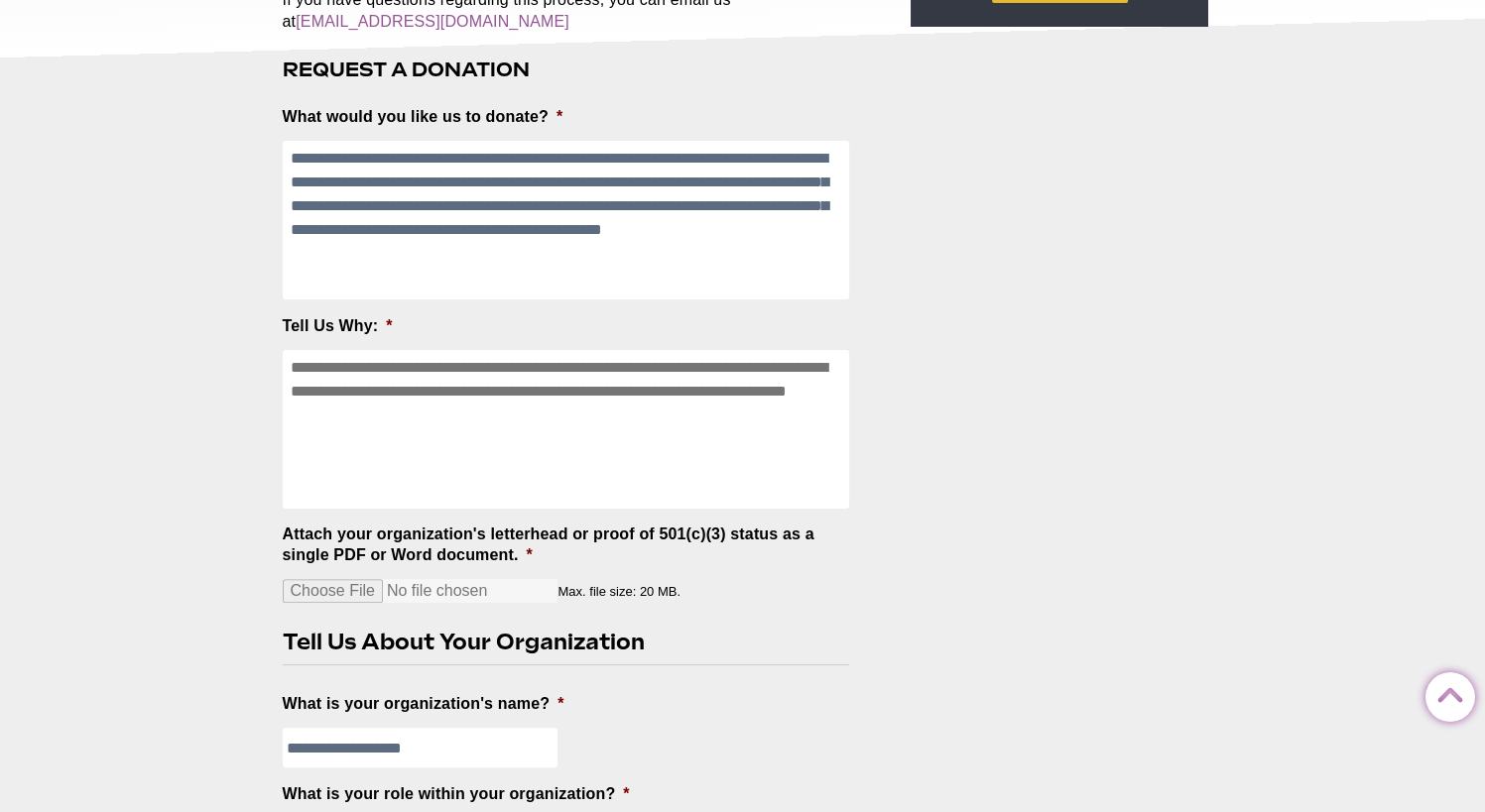 paste on "**********" 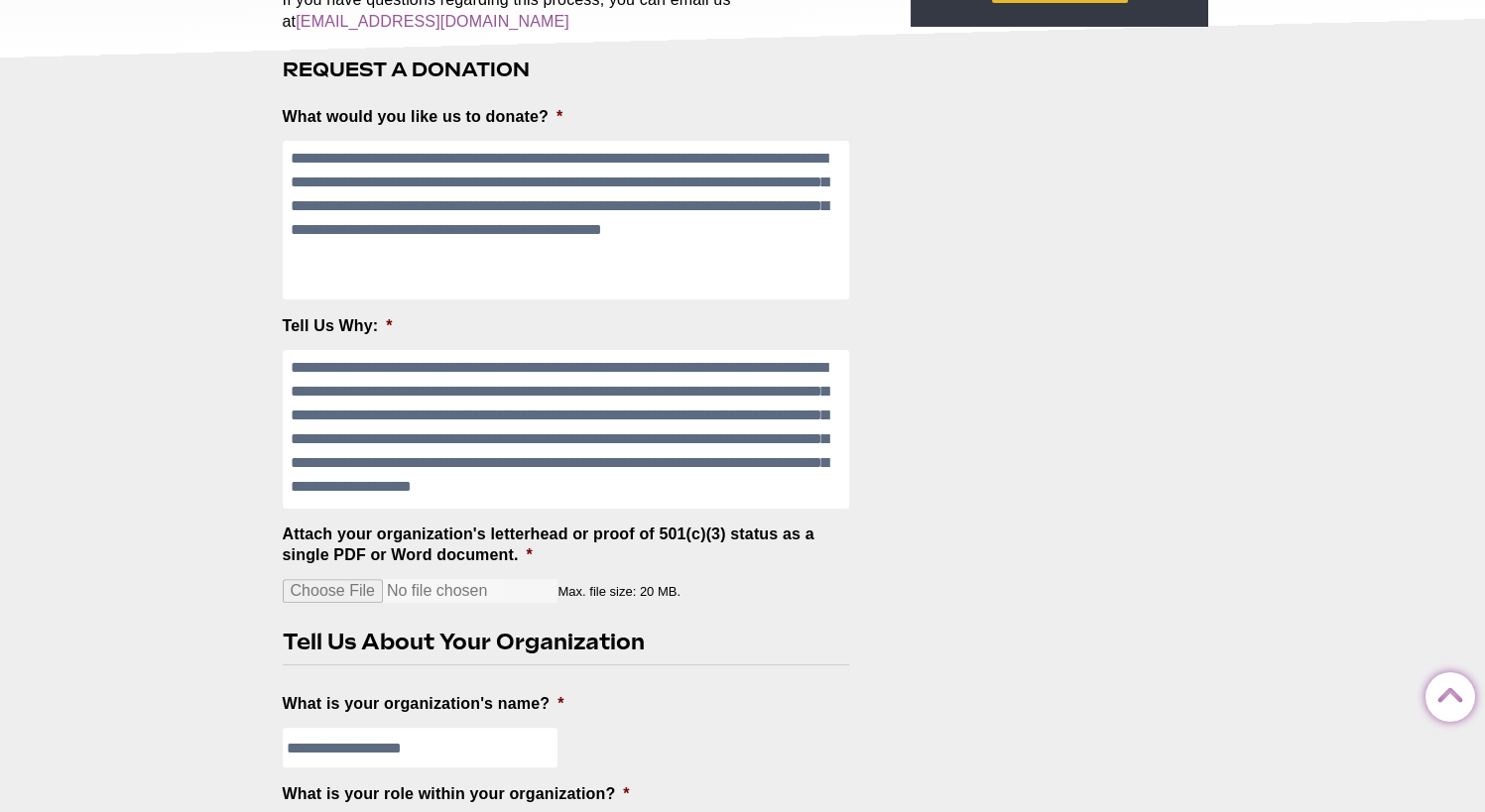 scroll, scrollTop: 36, scrollLeft: 0, axis: vertical 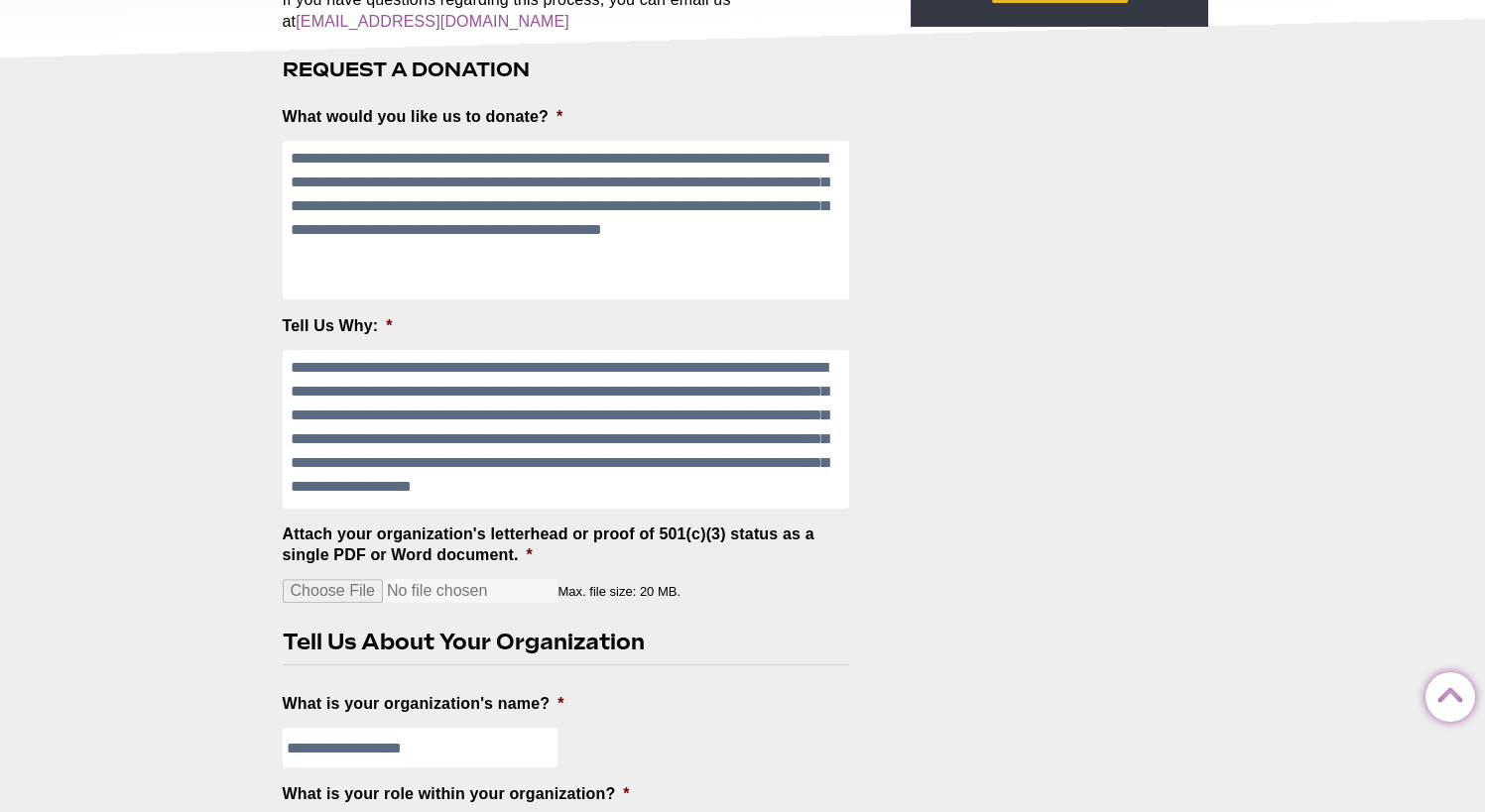 paste on "**********" 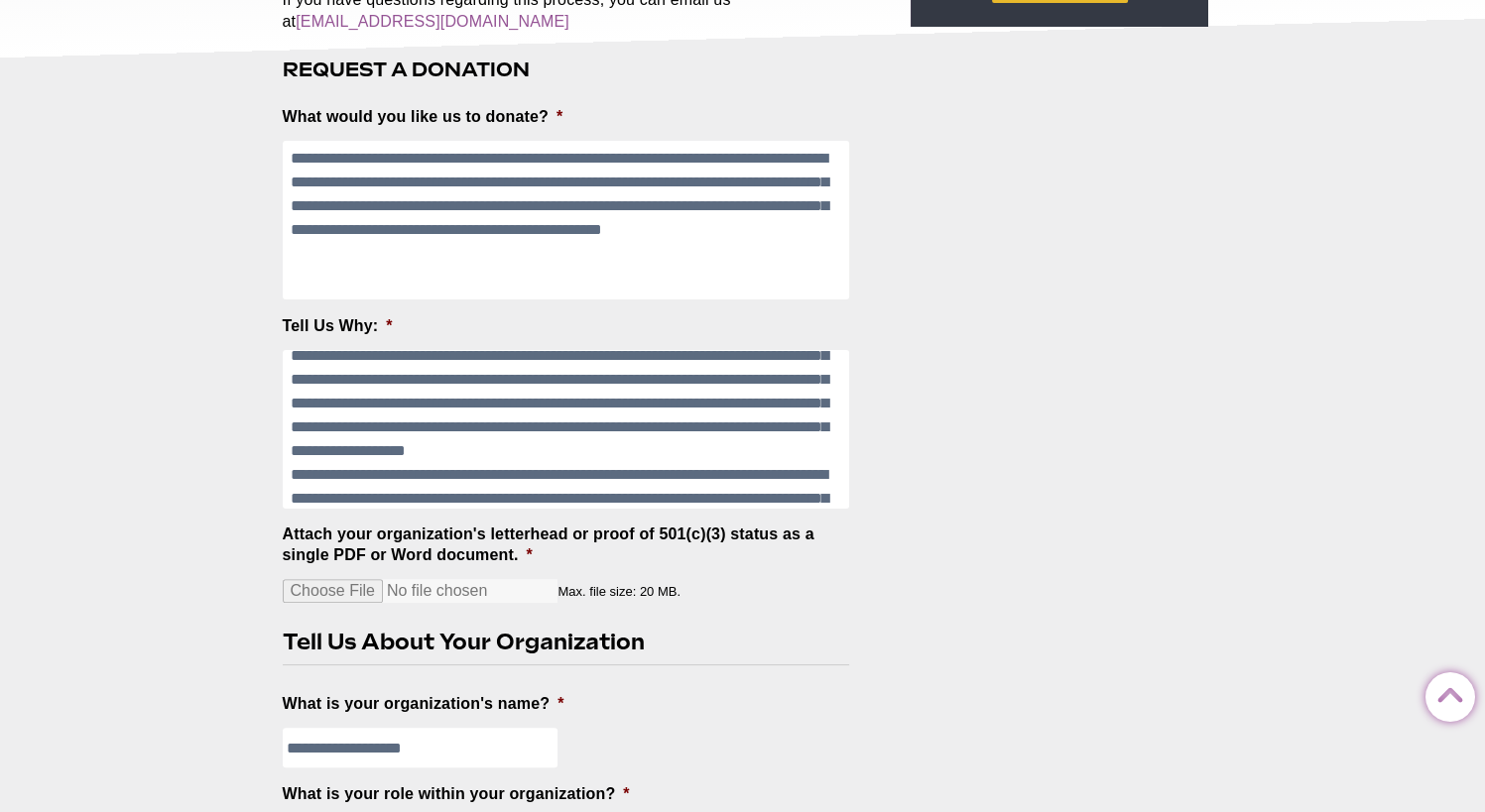 scroll, scrollTop: 250, scrollLeft: 0, axis: vertical 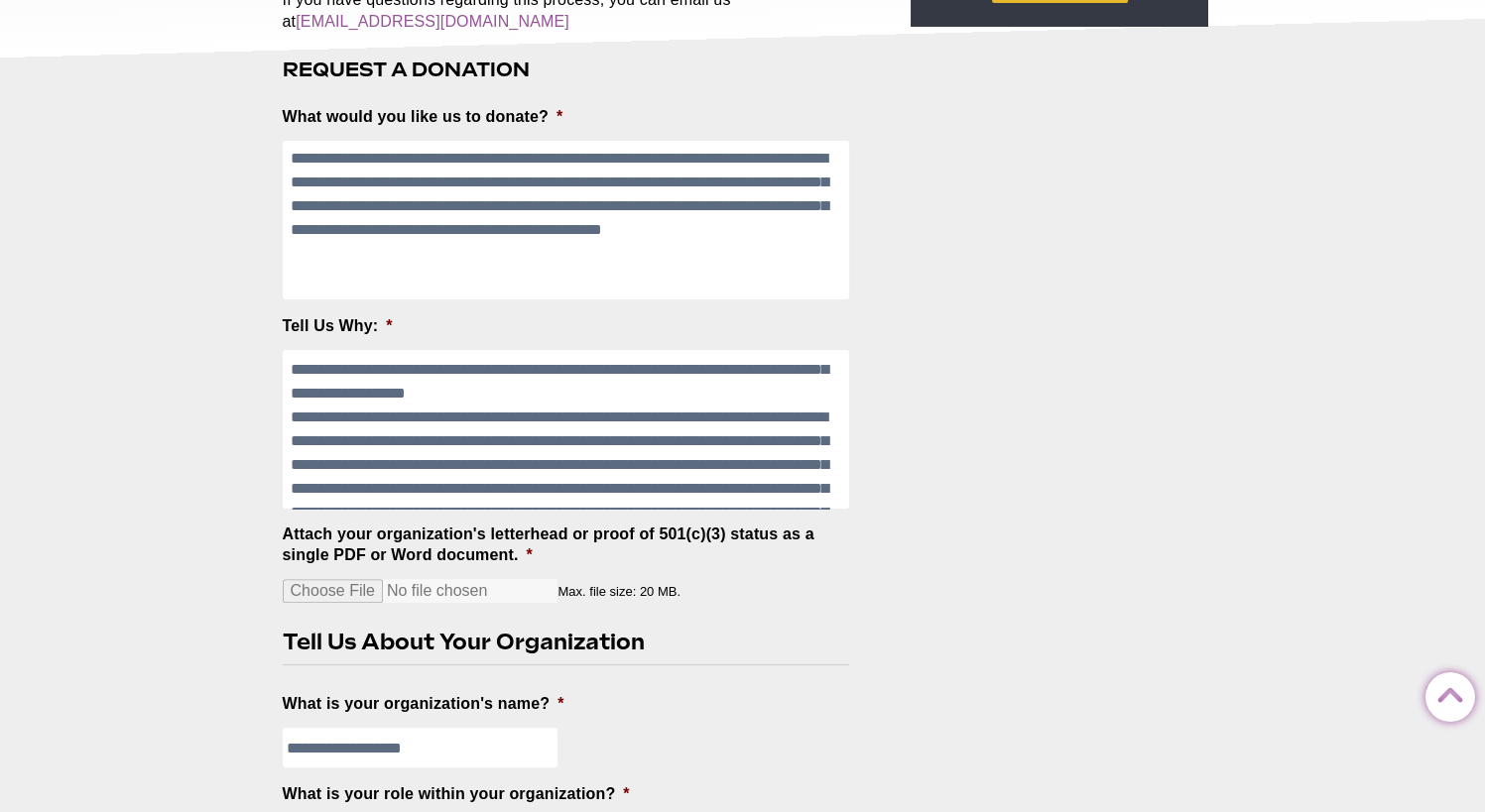 click on "Tell Us Why: *" at bounding box center (566, 429) 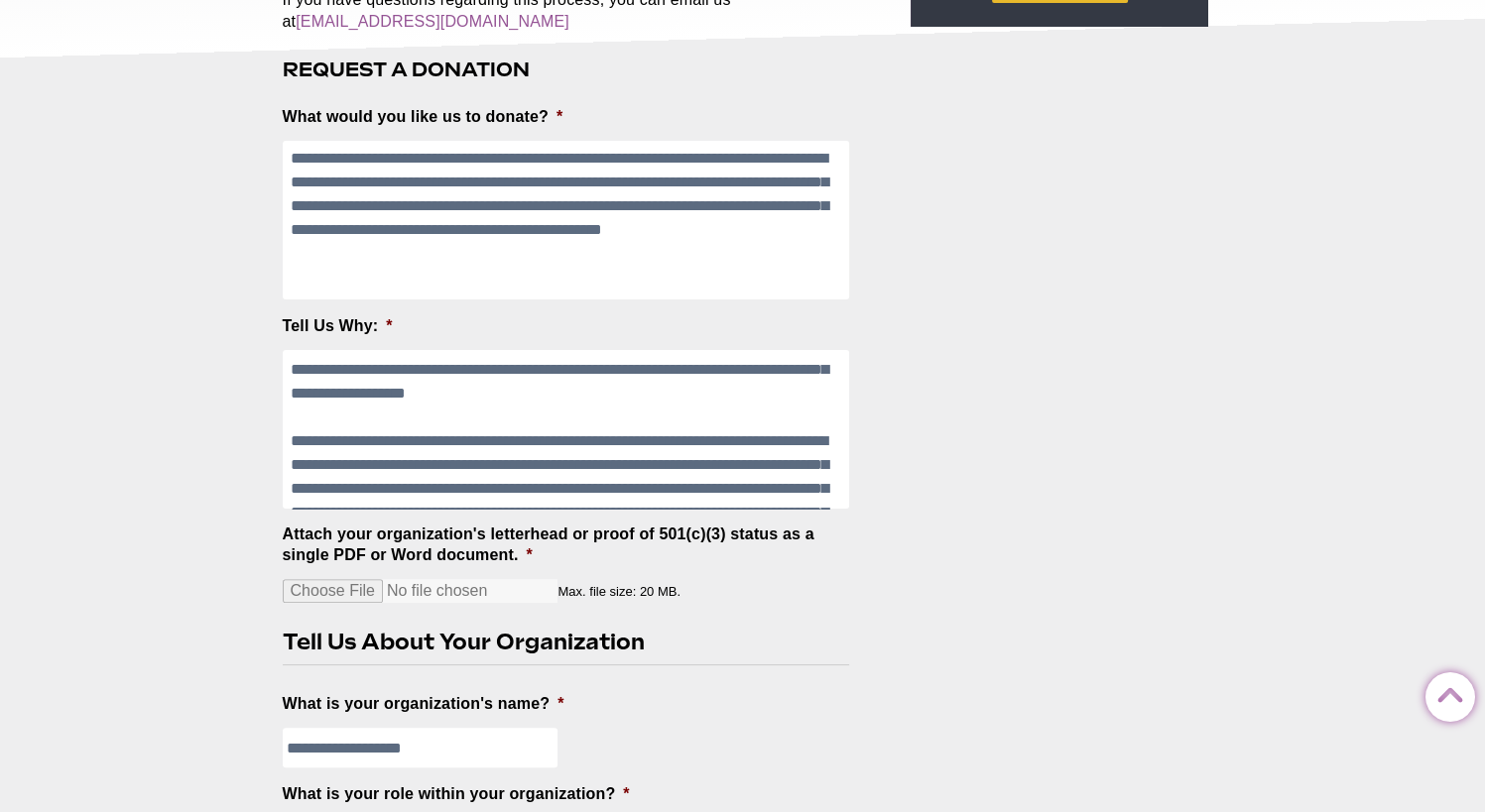 scroll, scrollTop: 117, scrollLeft: 0, axis: vertical 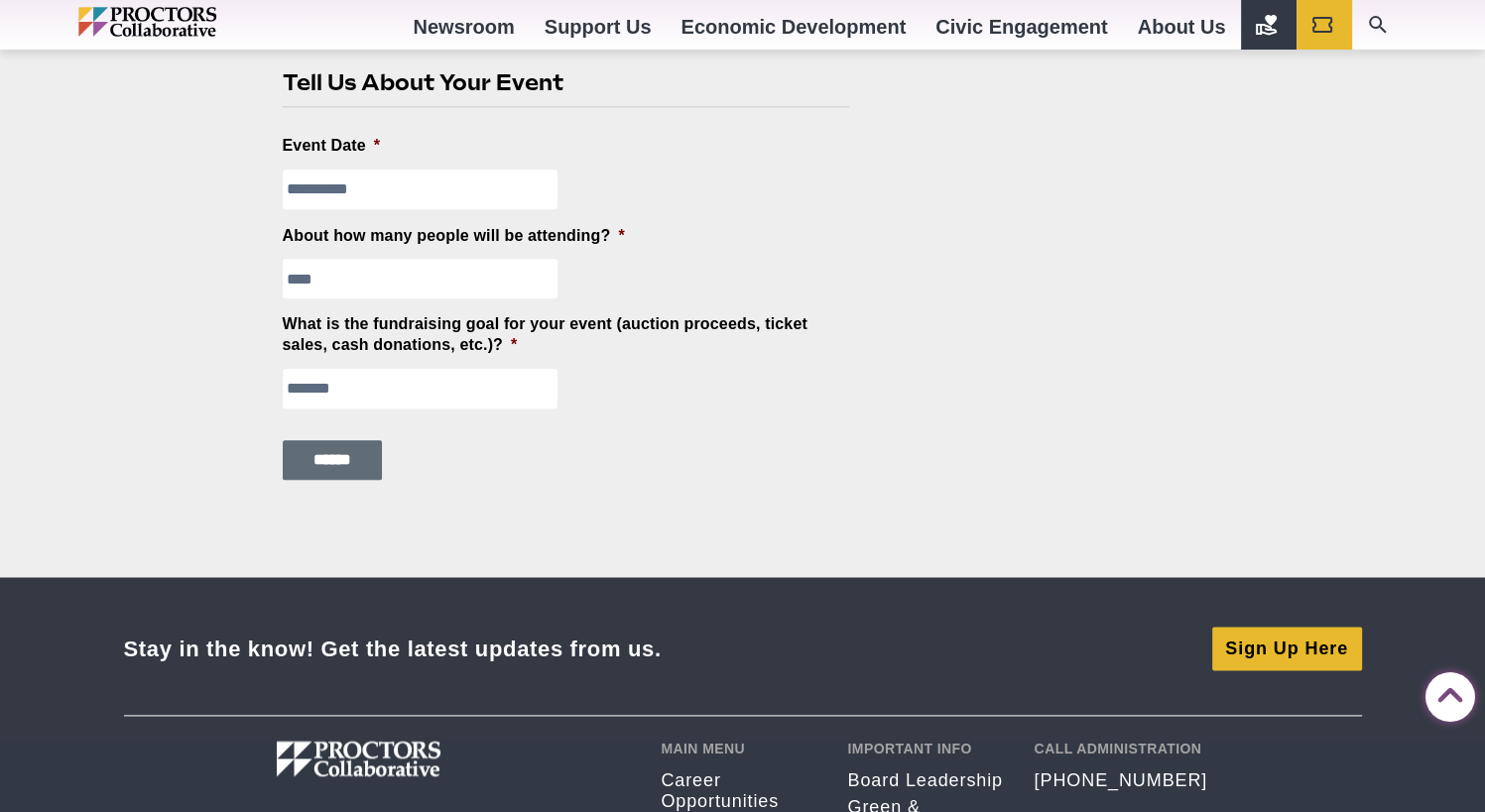 type on "**********" 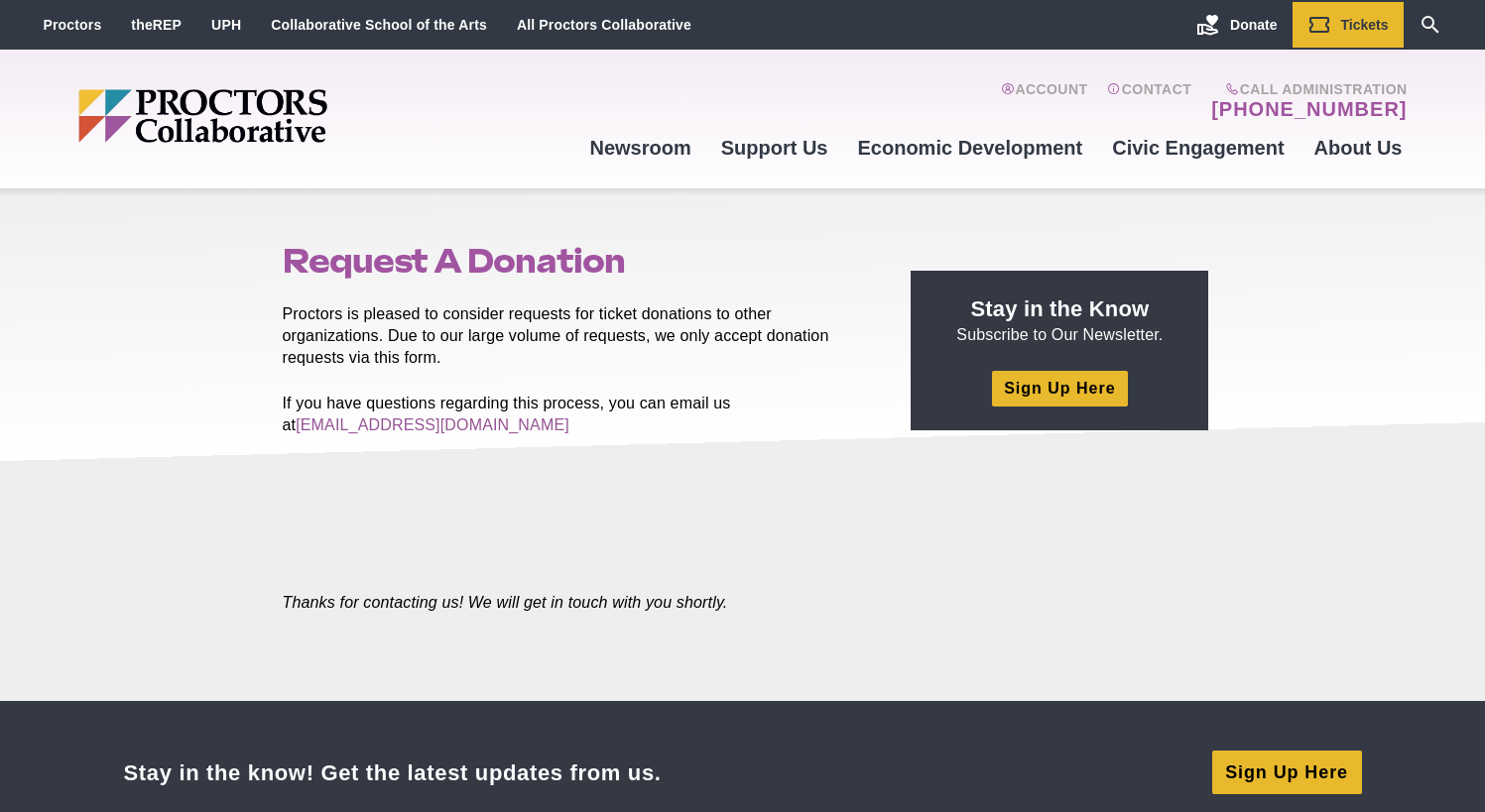 scroll, scrollTop: 0, scrollLeft: 0, axis: both 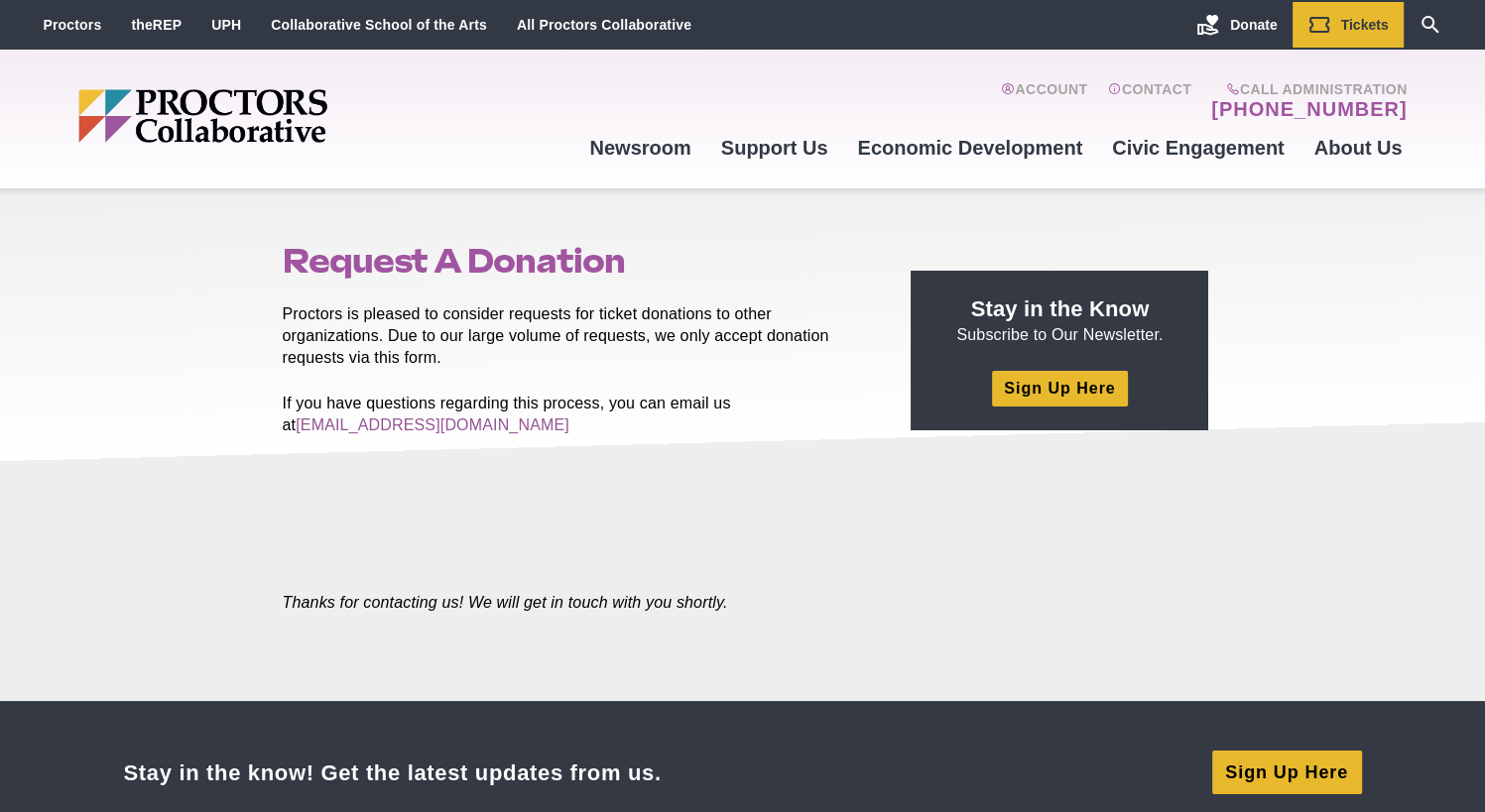 click on "Proctors is pleased to consider requests for ticket donations to other organizations. Due to our large volume of requests, we only accept donation requests via this form." at bounding box center [574, 336] 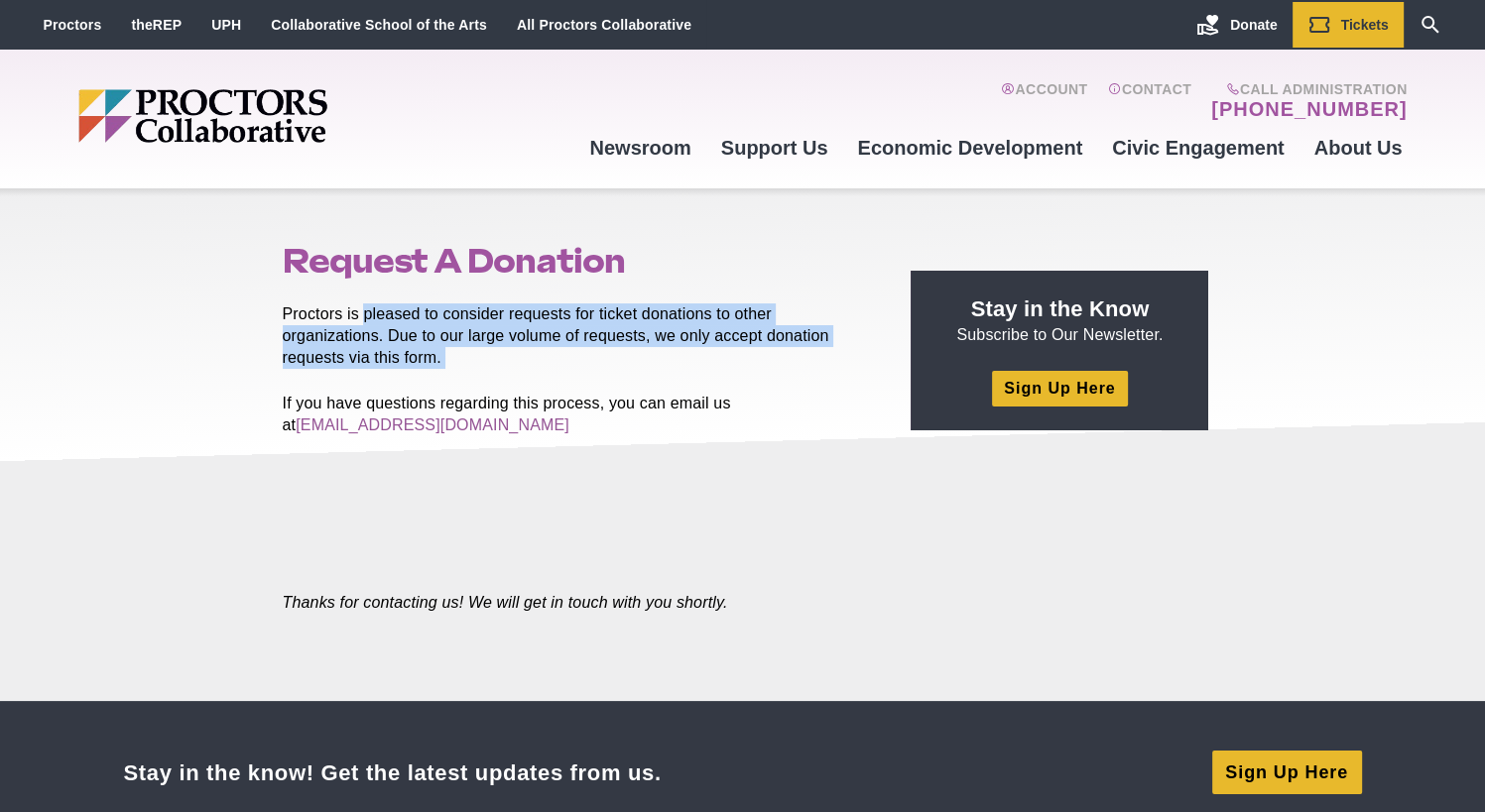 drag, startPoint x: 461, startPoint y: 356, endPoint x: 399, endPoint y: 319, distance: 72.201108 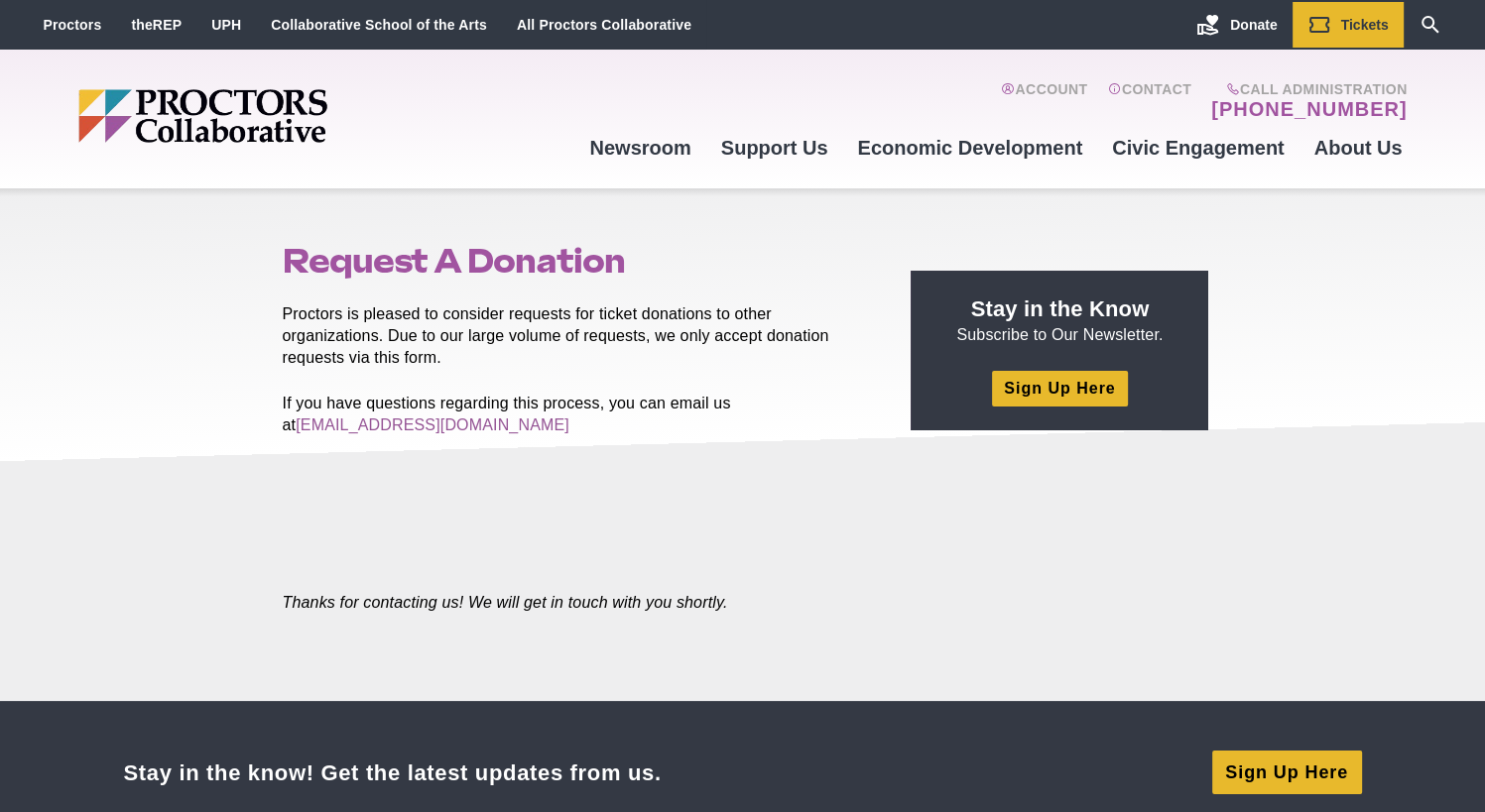 click on "Proctors is pleased to consider requests for ticket donations to other organizations. Due to our large volume of requests, we only accept donation requests via this form." at bounding box center [574, 336] 